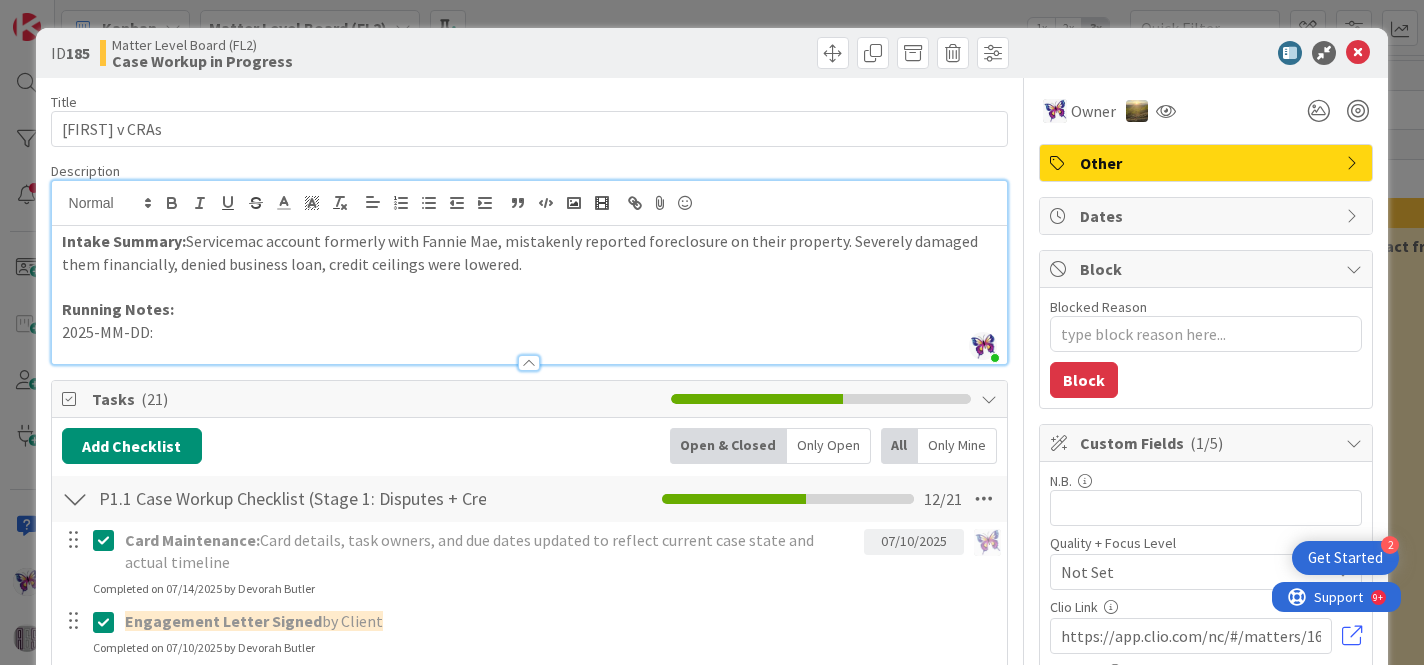 scroll, scrollTop: 0, scrollLeft: 0, axis: both 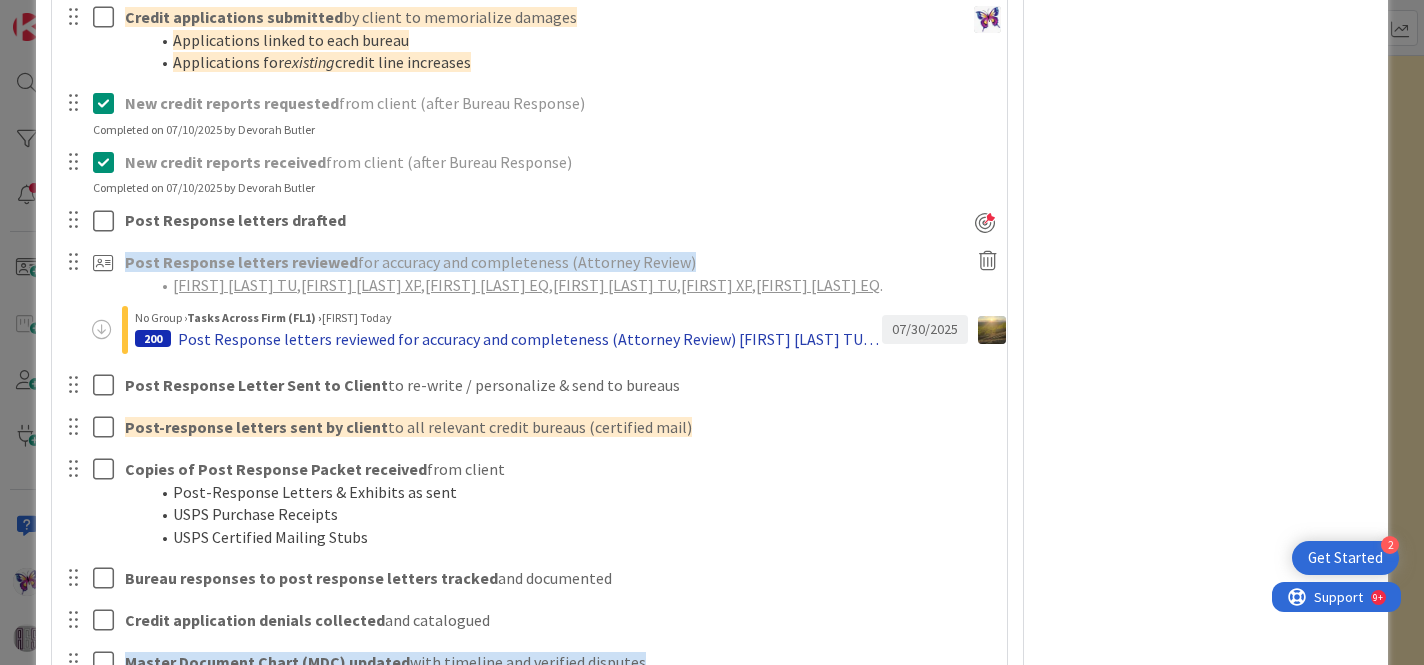 click on "Post Response letters reviewed for accuracy and completeness (Attorney Review) [FIRST] [LAST] TU, [FIRST] [LAST] XP, [FIRST] [LAST] EQ, [FIRST] [LAST]" at bounding box center (530, 339) 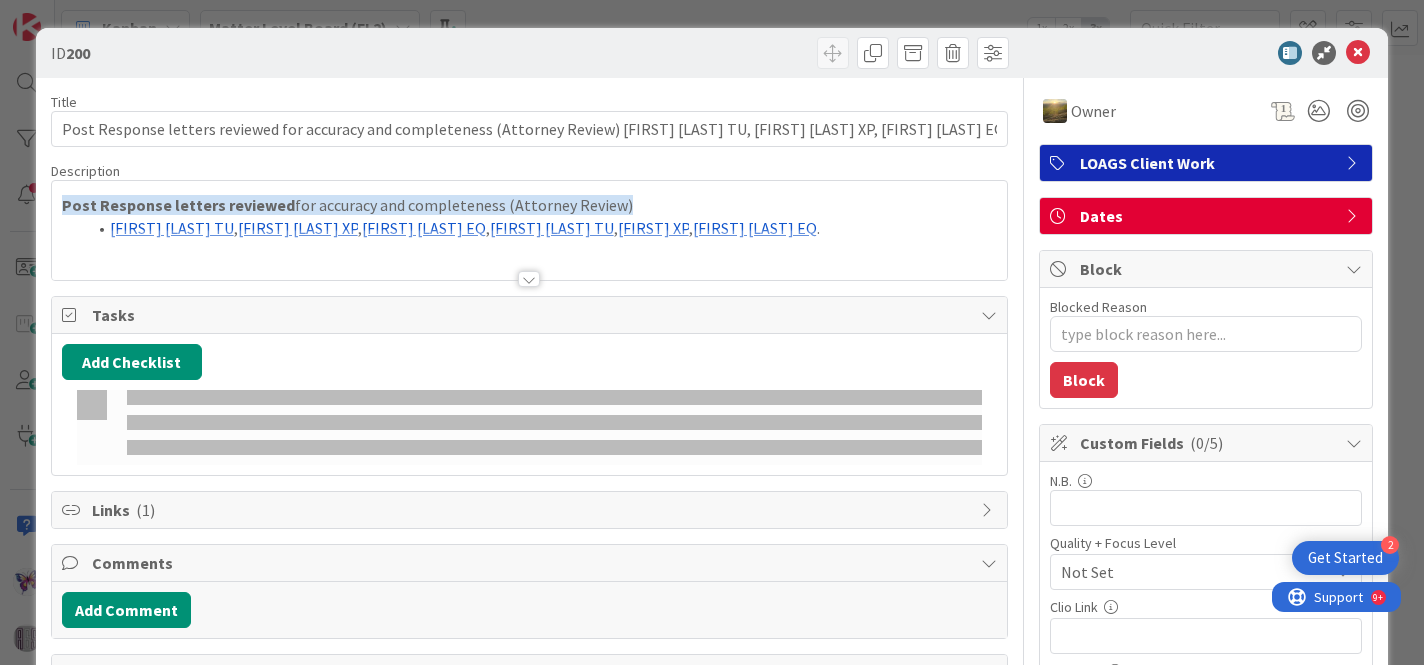 scroll, scrollTop: 0, scrollLeft: 0, axis: both 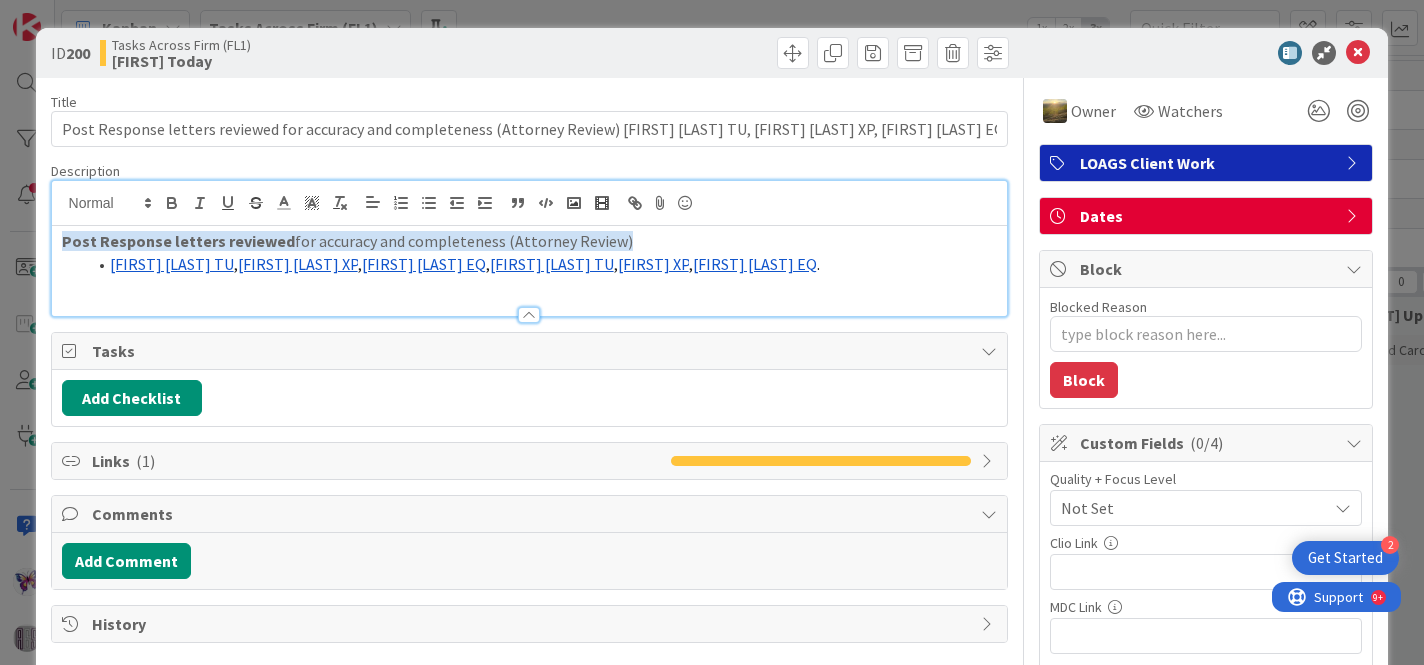click on "Post Response letters reviewed for accuracy and completeness (Attorney Review) [FIRST] [LAST] TU , [FIRST] [LAST] XP , [FIRST] [LAST] EQ , [FIRST] [LAST] TU , [FIRST] [LAST] XP , [FIRST] [LAST] EQ ." at bounding box center (530, 271) 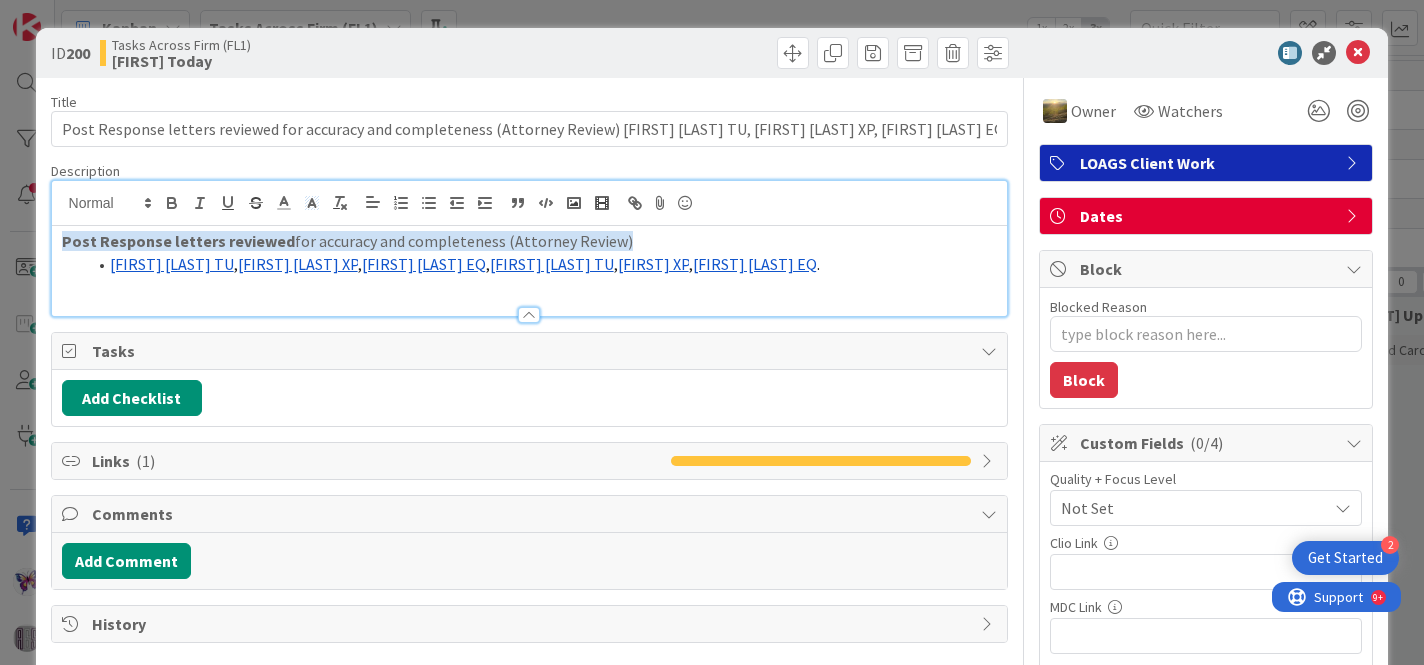 click on "[FIRST] [LAST] TU , [FIRST] [LAST] XP , [FIRST] [LAST] EQ , [FIRST] [LAST] TU , [FIRST] [LAST] XP , [FIRST] [LAST] EQ ." at bounding box center [542, 264] 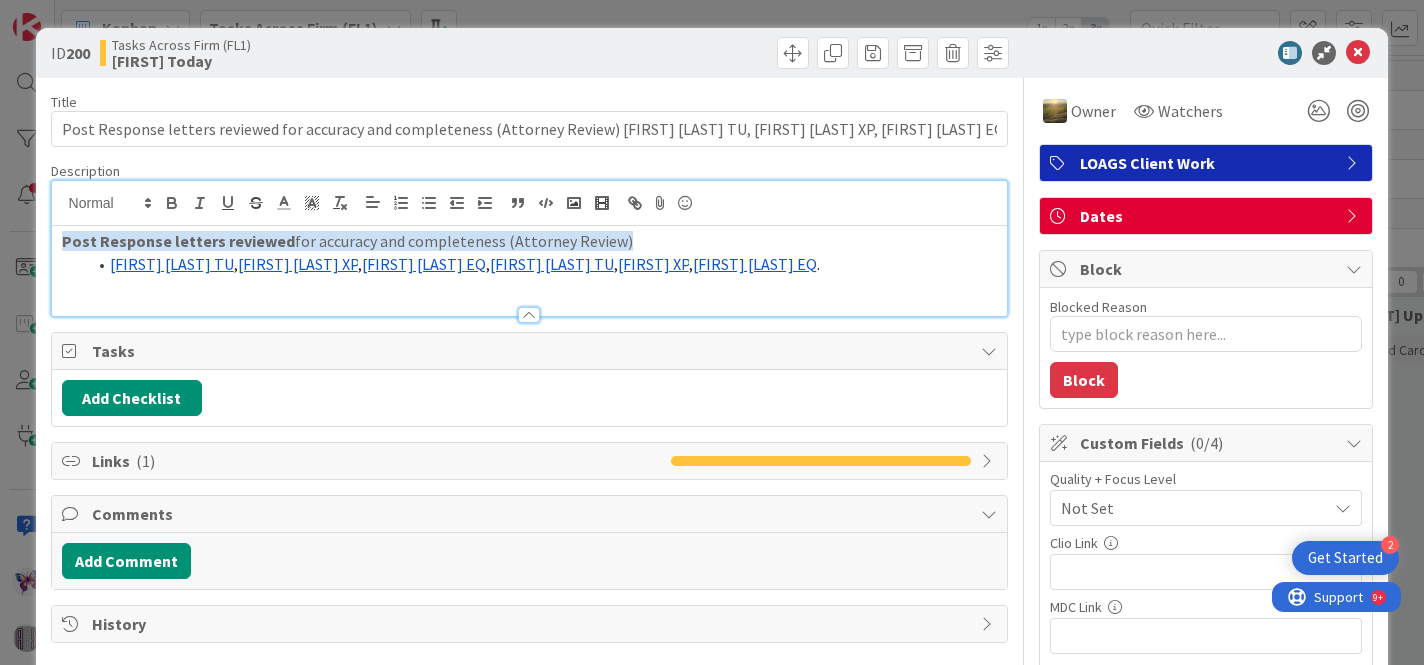 scroll, scrollTop: 0, scrollLeft: 0, axis: both 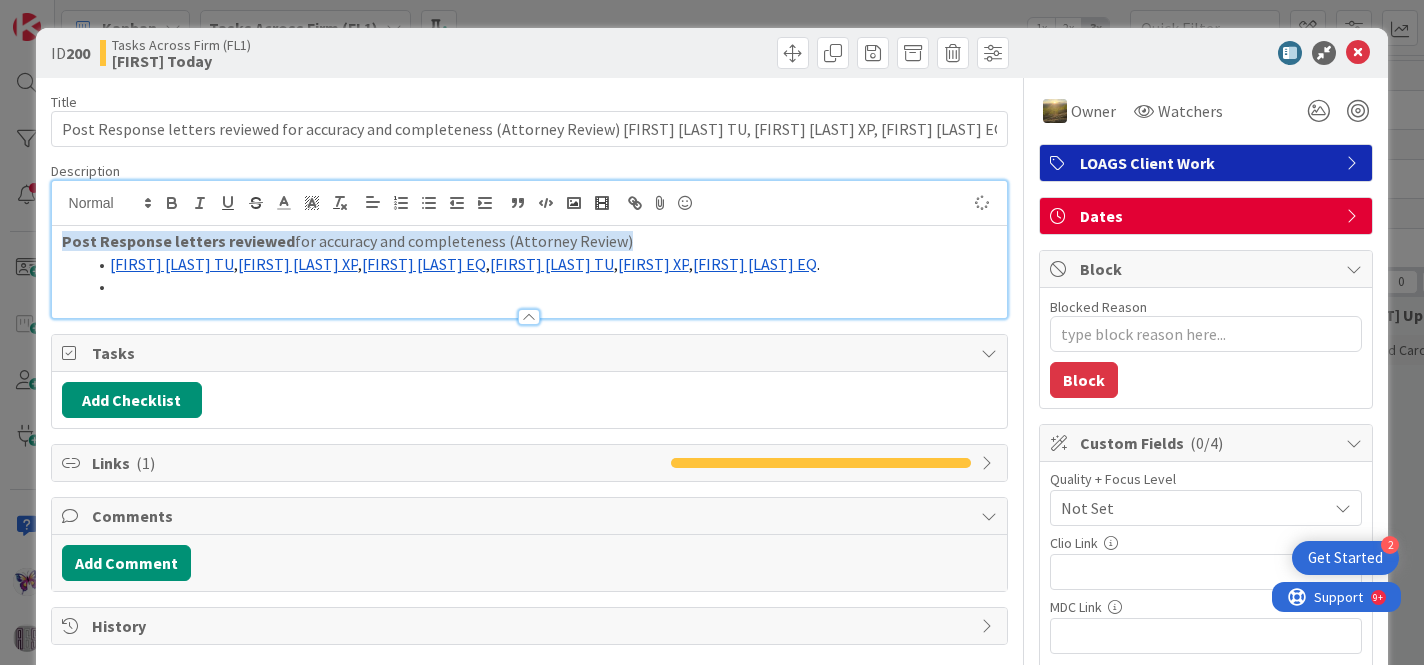 type on "x" 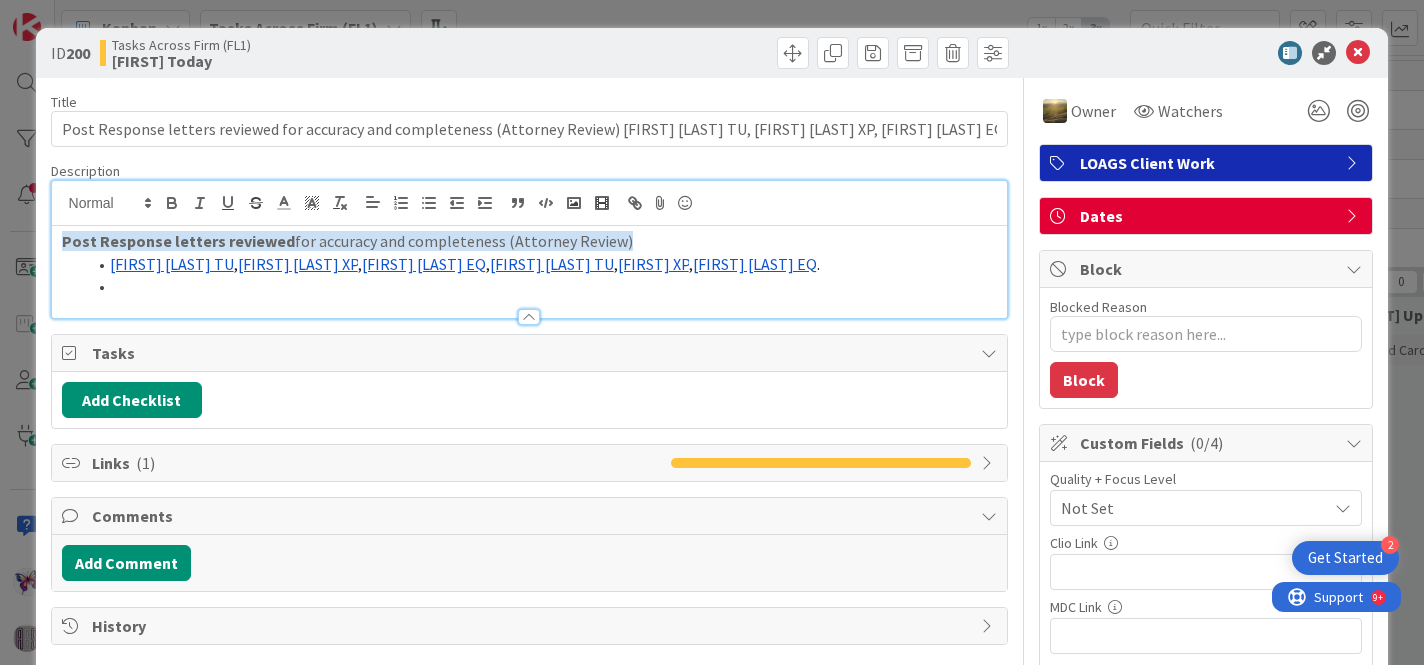 type 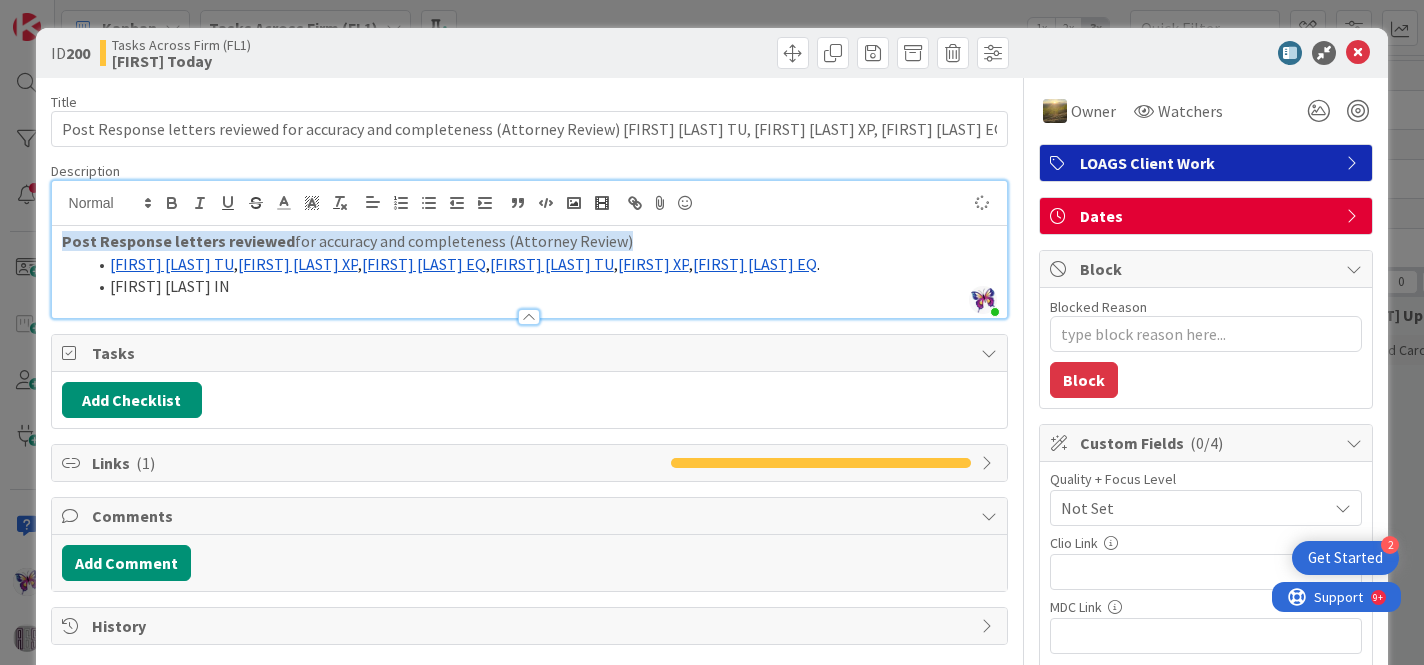type on "x" 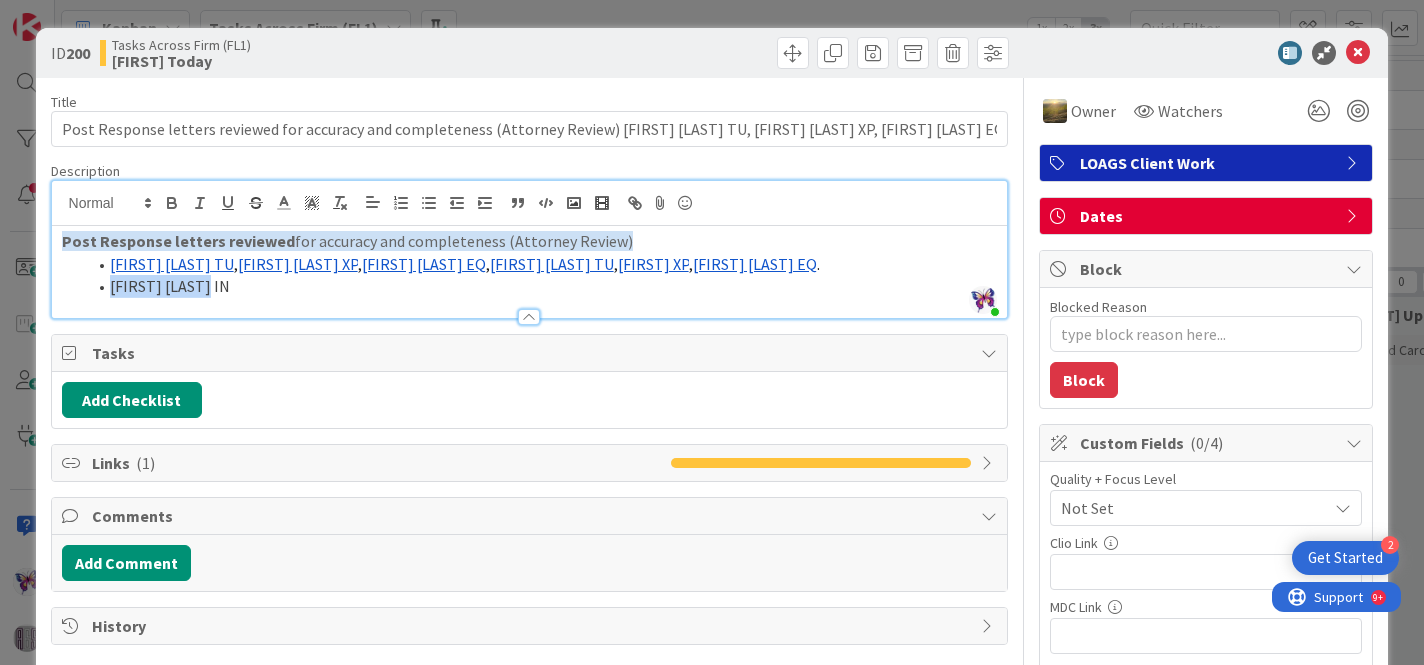 drag, startPoint x: 199, startPoint y: 291, endPoint x: 109, endPoint y: 287, distance: 90.088844 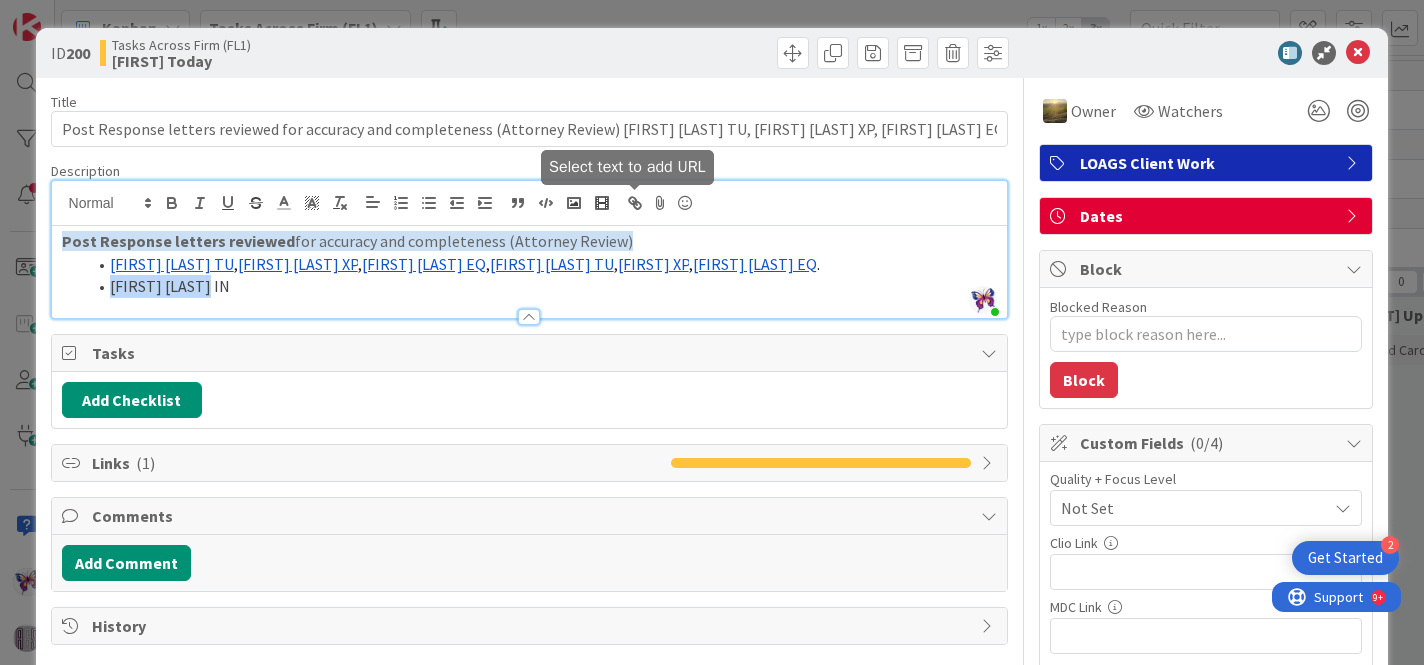click 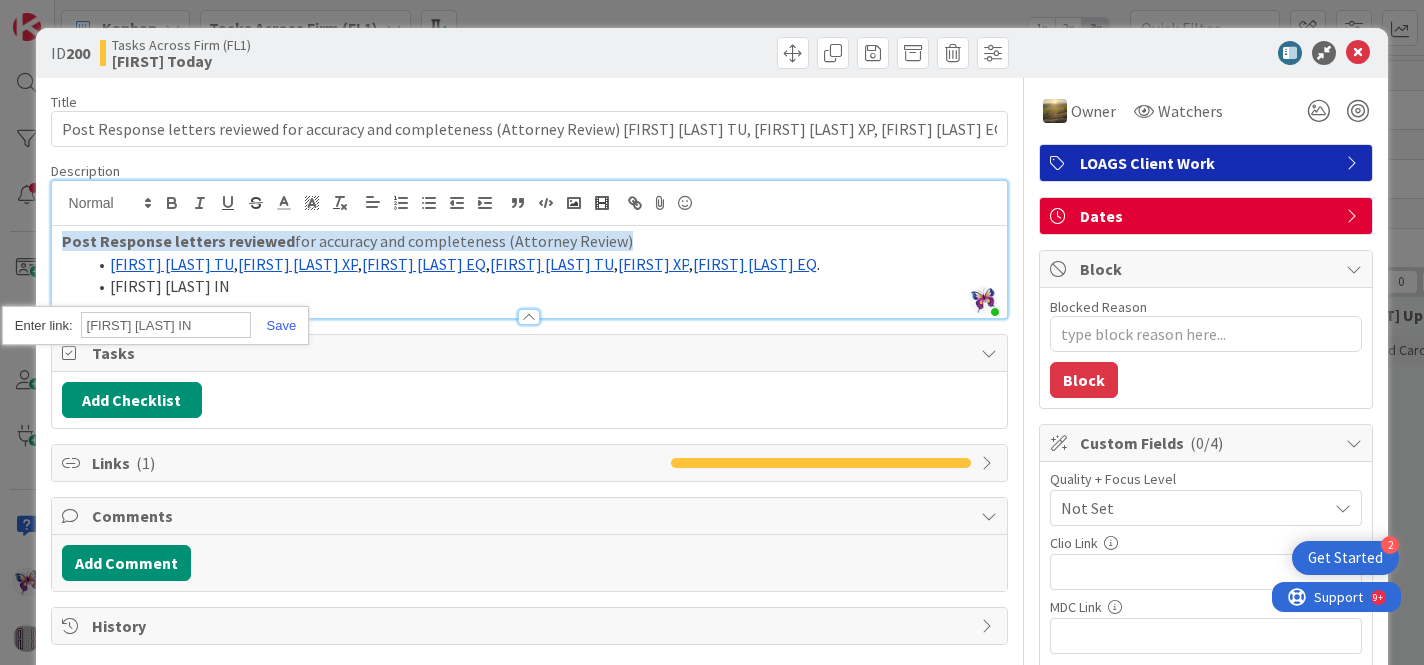 paste on "https://docs.google.com/document/d/1PvXjudH7MtgbLivjCHhw7LusLmJSB1CoHaSL4PhnmoI/edit?usp=sharing" 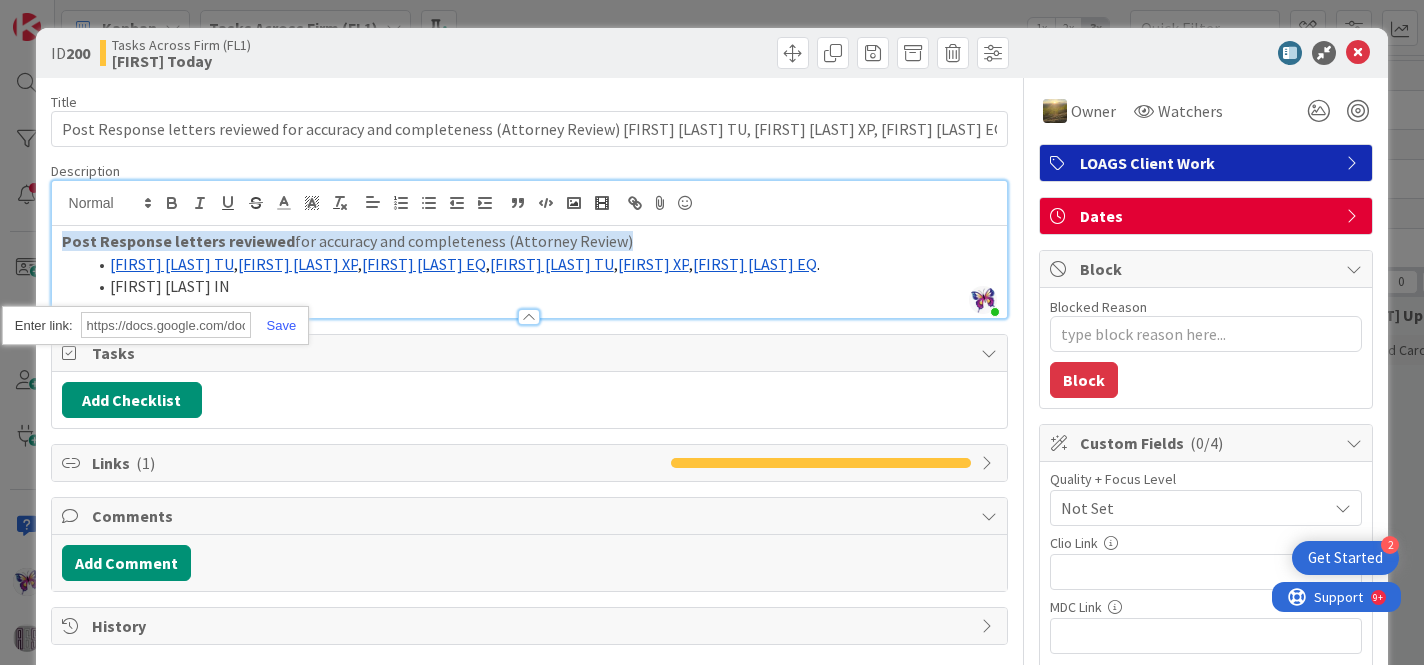 scroll, scrollTop: 0, scrollLeft: 485, axis: horizontal 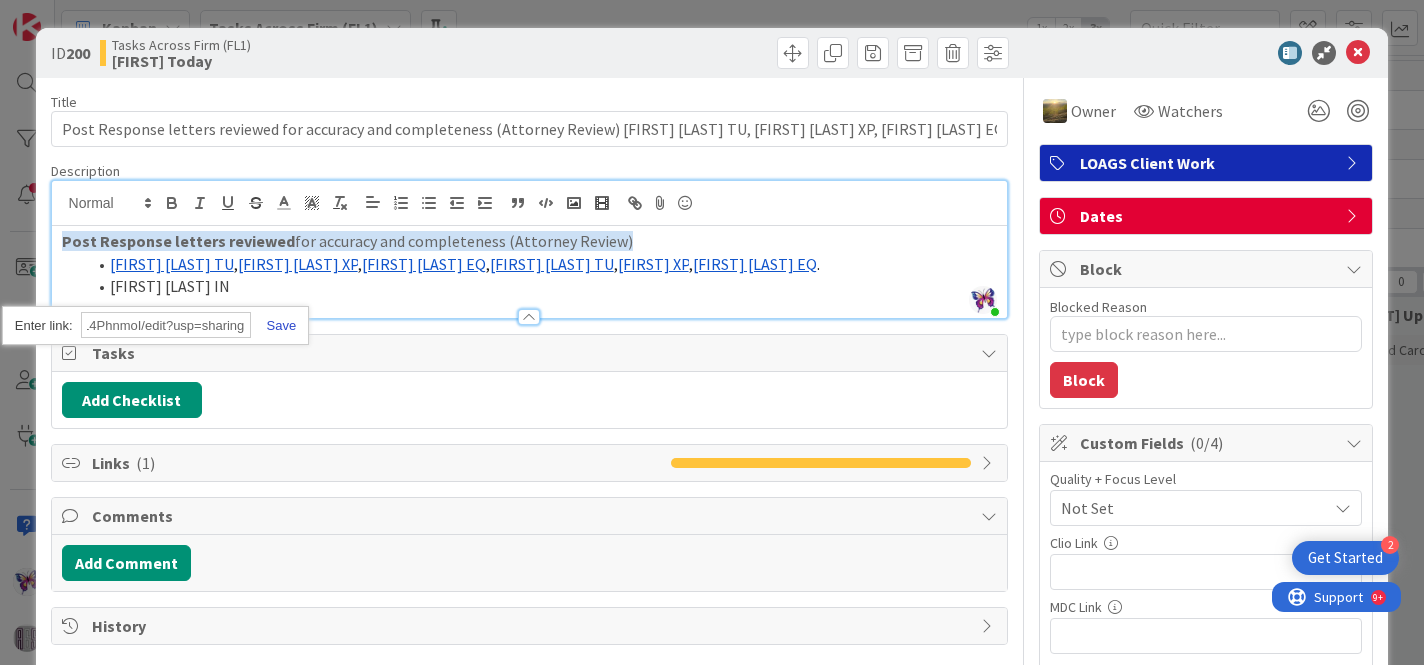 type on "https://docs.google.com/document/d/1PvXjudH7MtgbLivjCHhw7LusLmJSB1CoHaSL4PhnmoI/edit?usp=sharing" 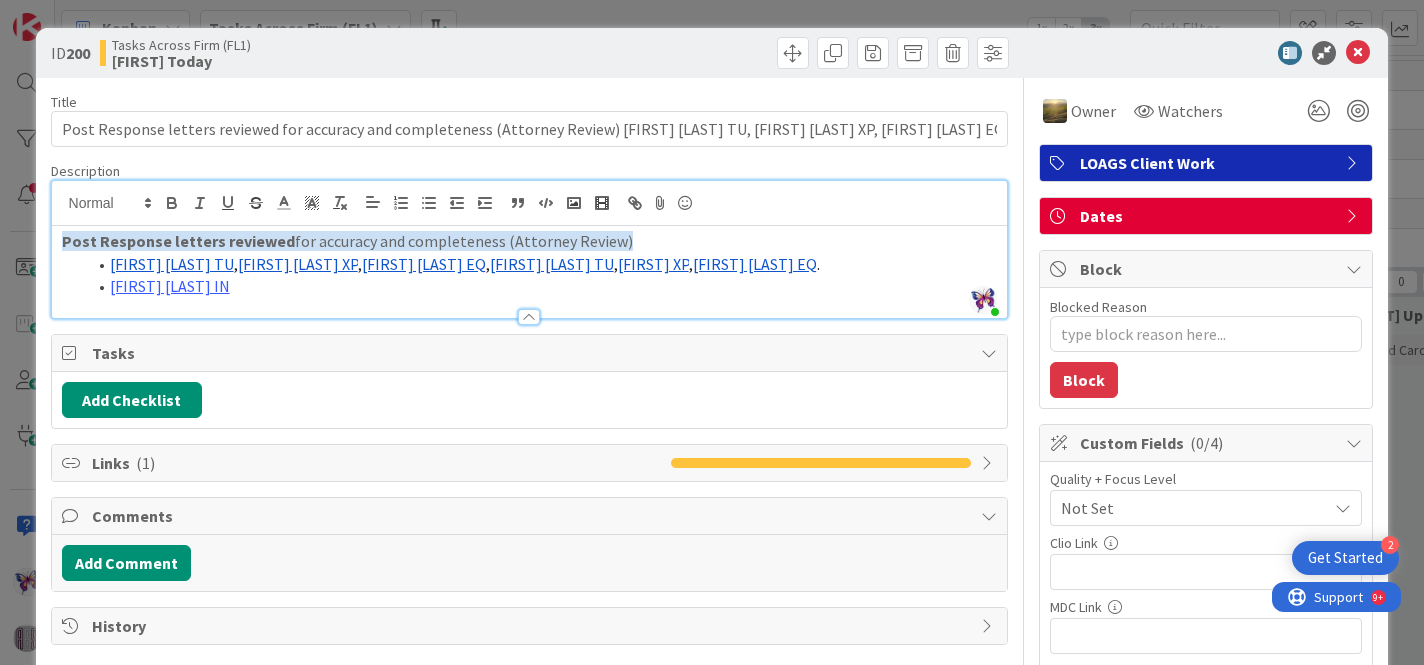 scroll, scrollTop: 0, scrollLeft: 0, axis: both 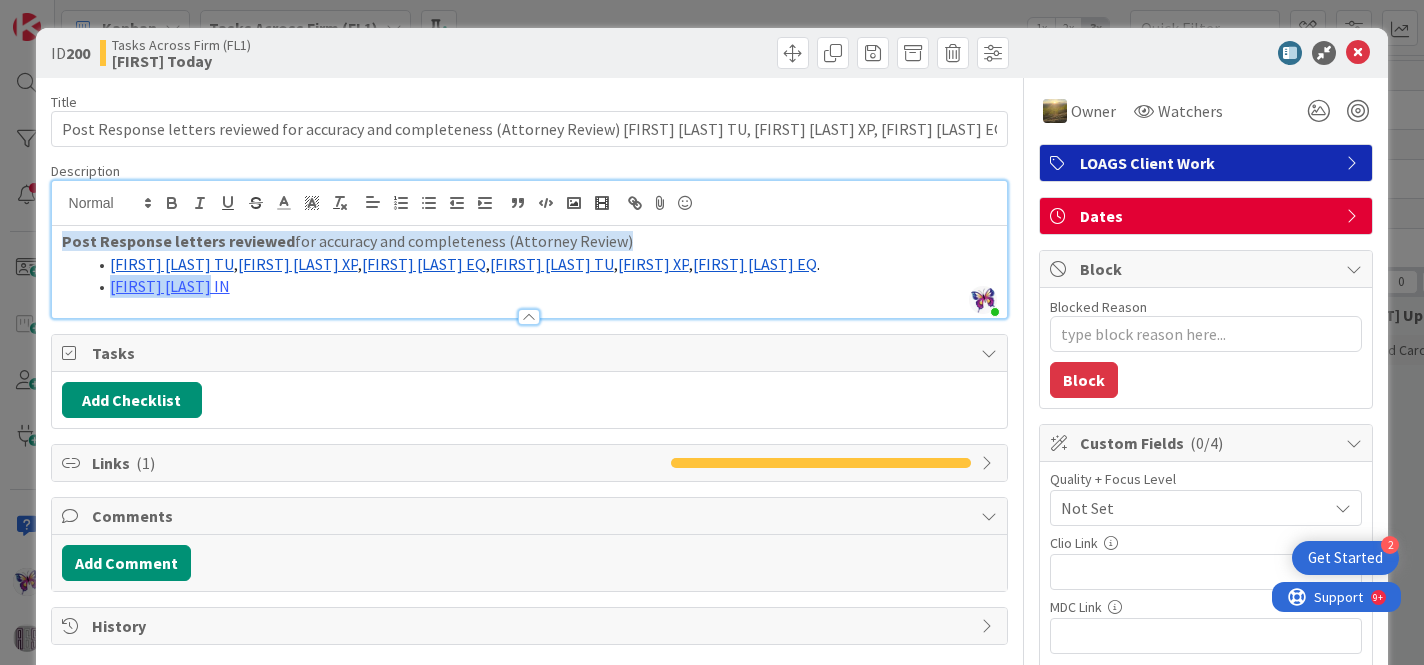 click on "[FIRST] [LAST] IN" at bounding box center (542, 286) 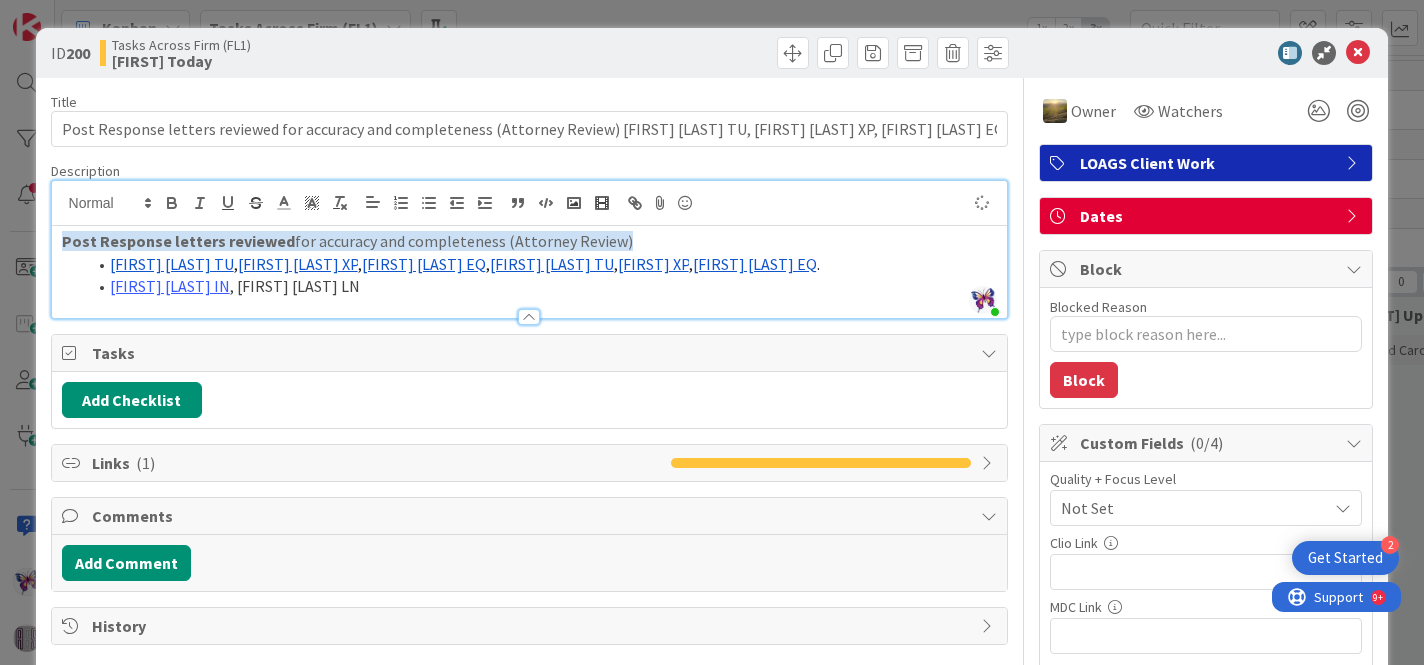 type on "x" 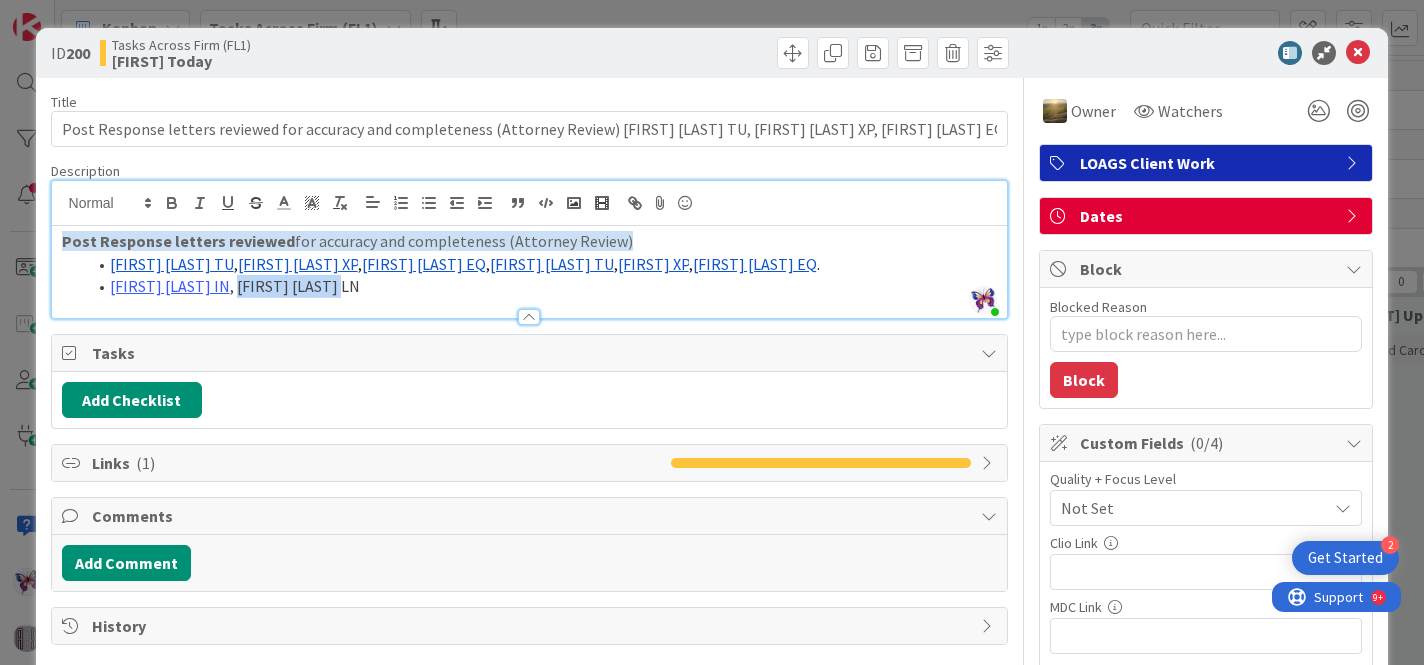 drag, startPoint x: 316, startPoint y: 289, endPoint x: 210, endPoint y: 286, distance: 106.04244 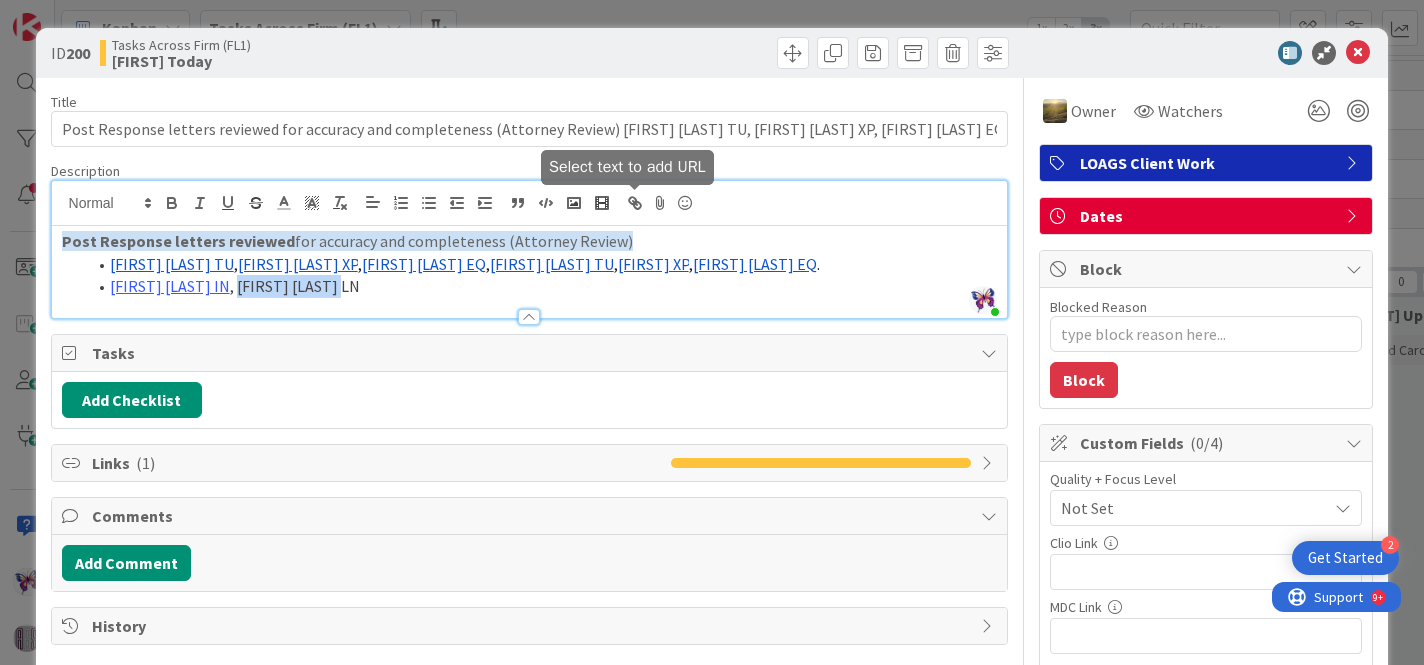 click 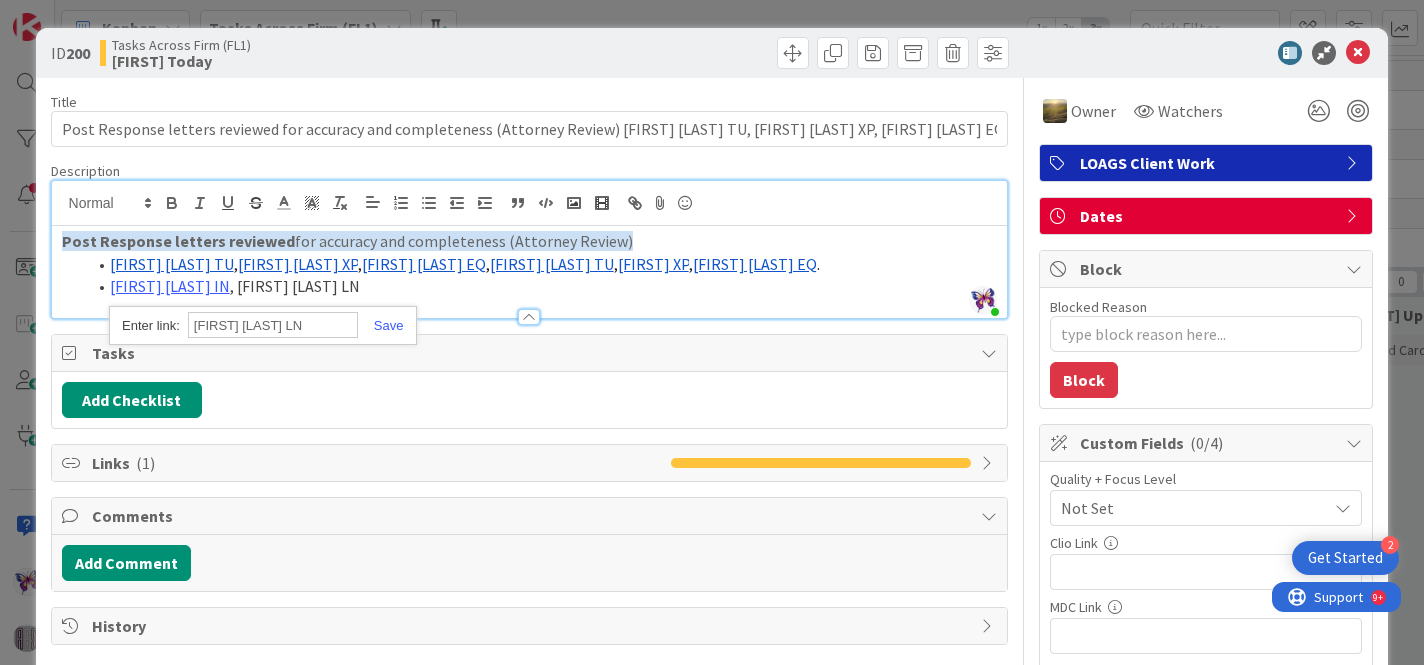 paste on "https://docs.google.com/document/d/15NyA6bUkThSANxArwwaPExwbB2SmVRi7SmsY8zG7jNs/edit?usp=sharing" 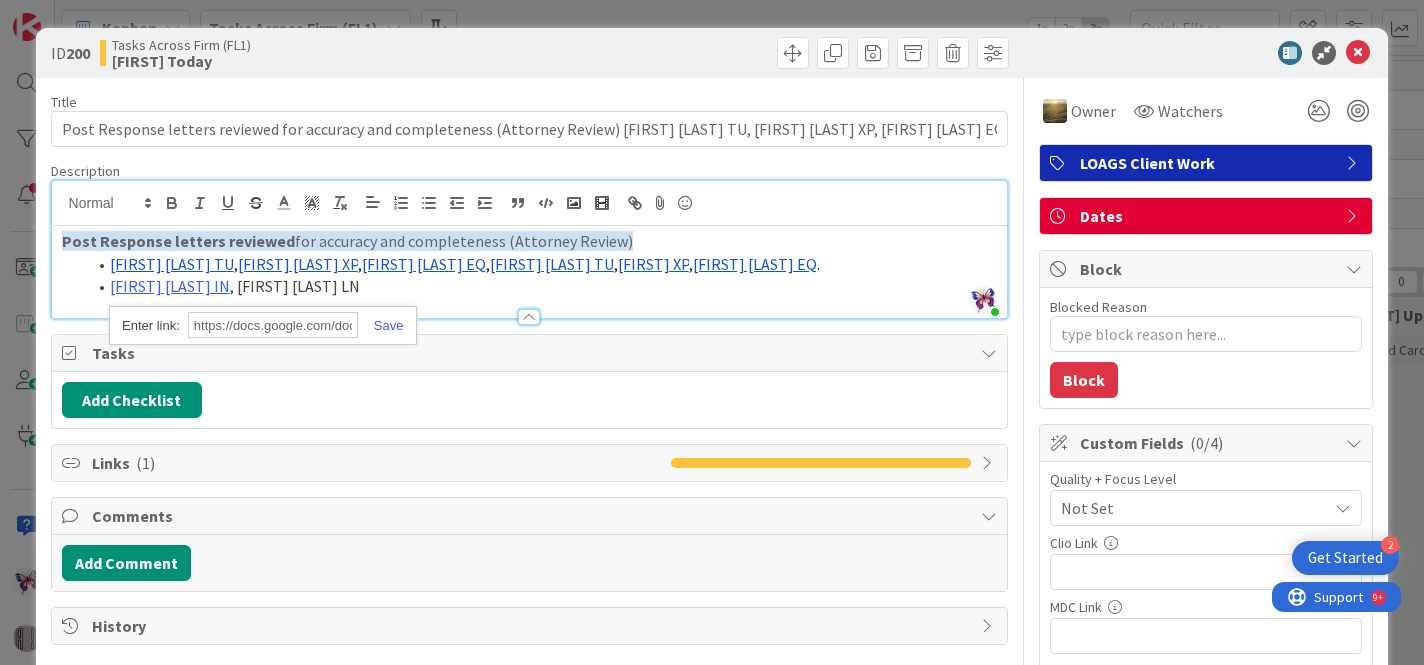 scroll, scrollTop: 0, scrollLeft: 502, axis: horizontal 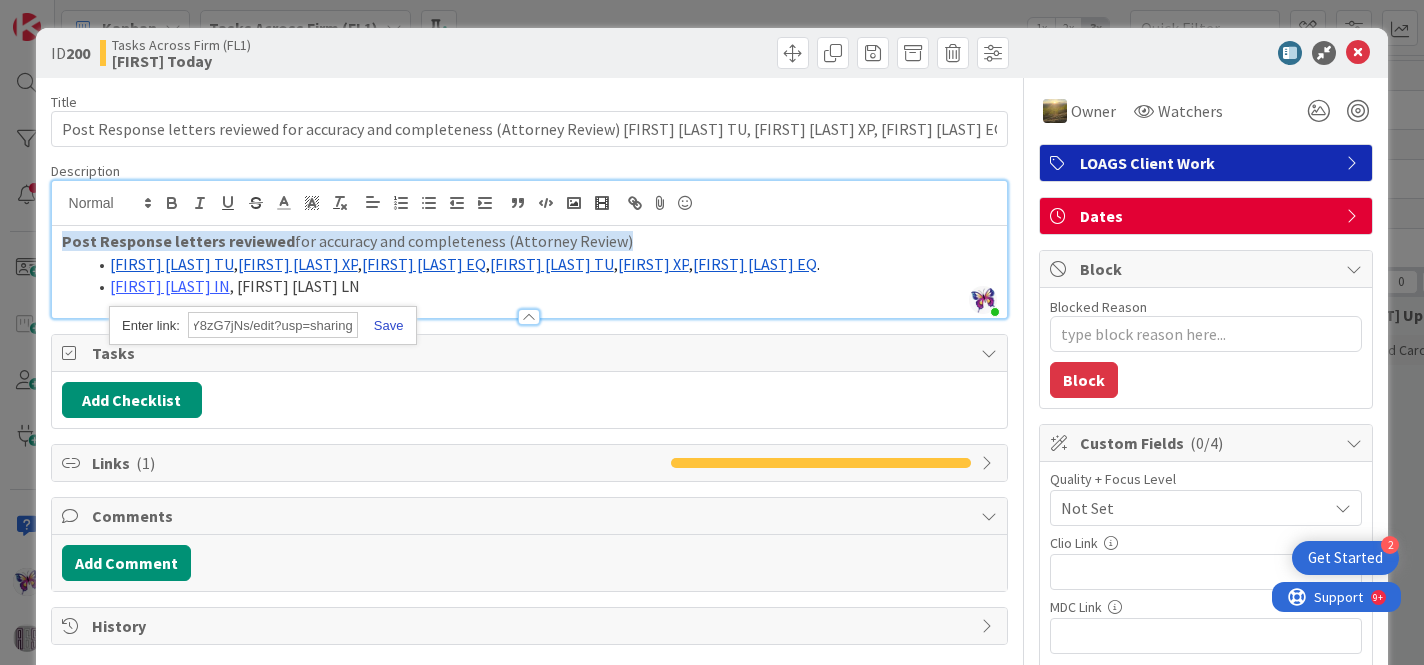 type on "https://docs.google.com/document/d/15NyA6bUkThSANxArwwaPExwbB2SmVRi7SmsY8zG7jNs/edit?usp=sharing" 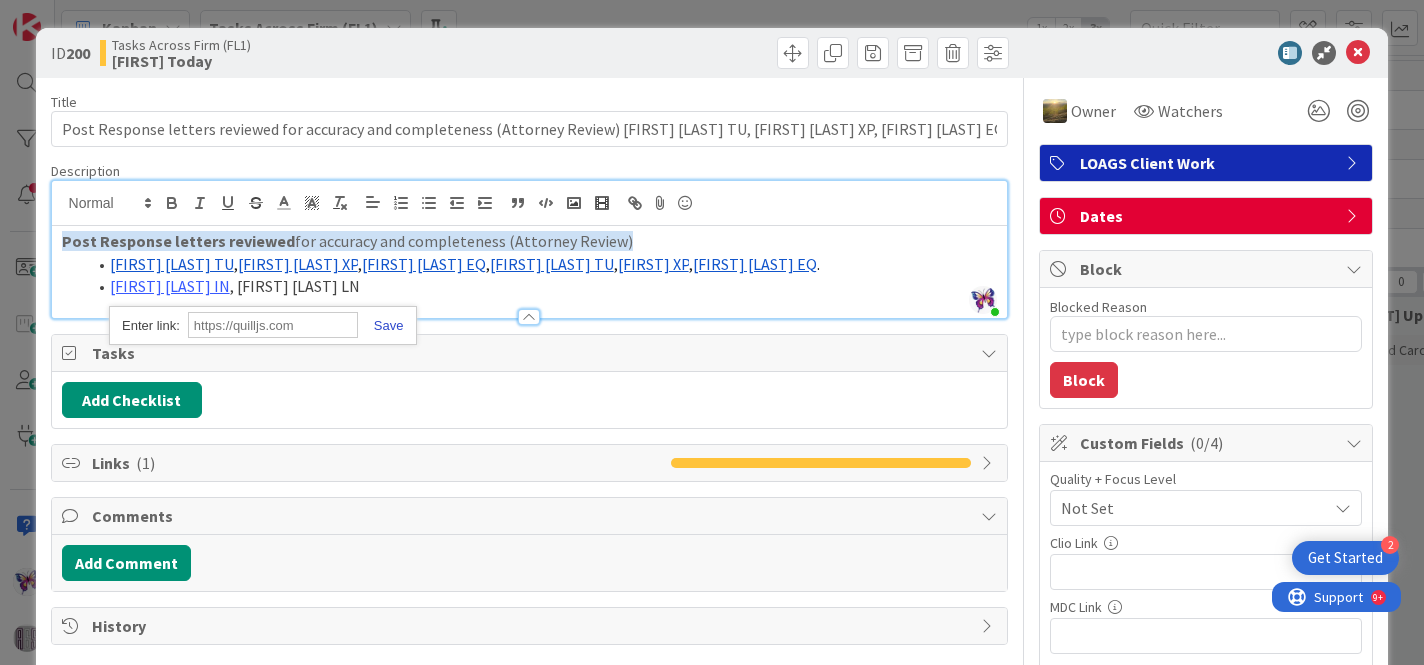scroll, scrollTop: 0, scrollLeft: 0, axis: both 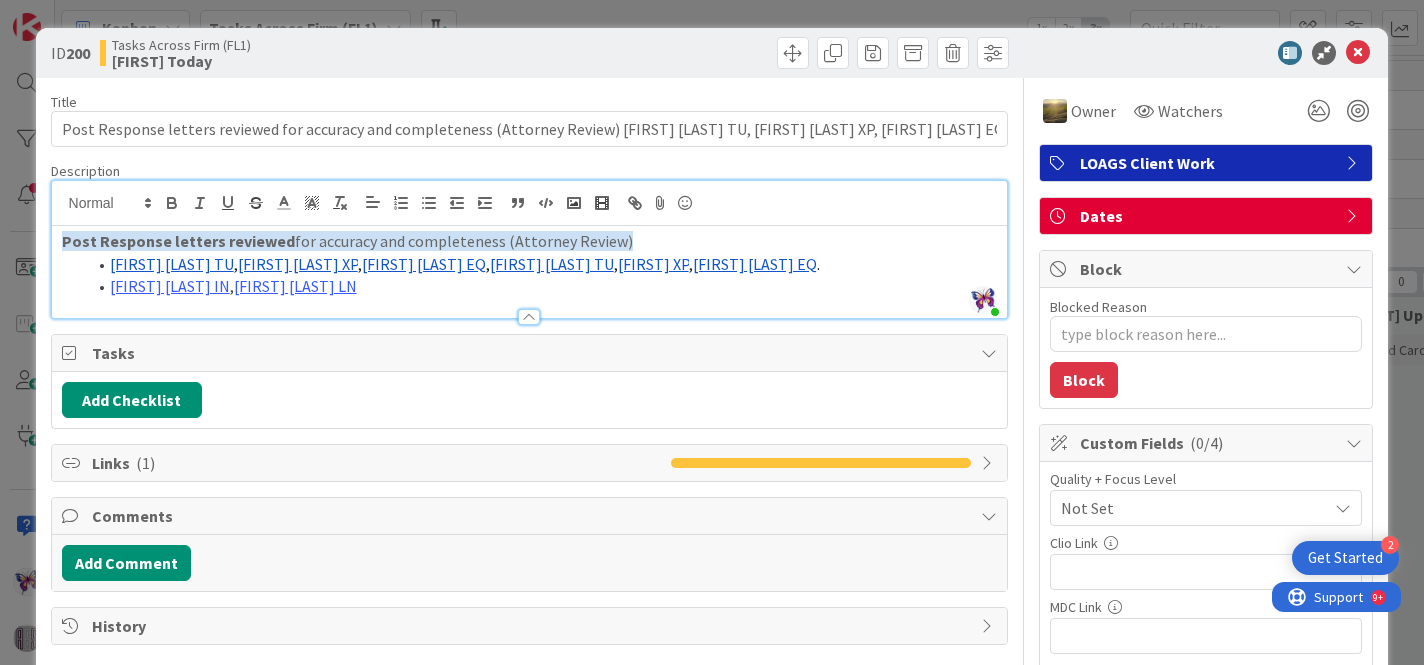 click at bounding box center [530, 307] 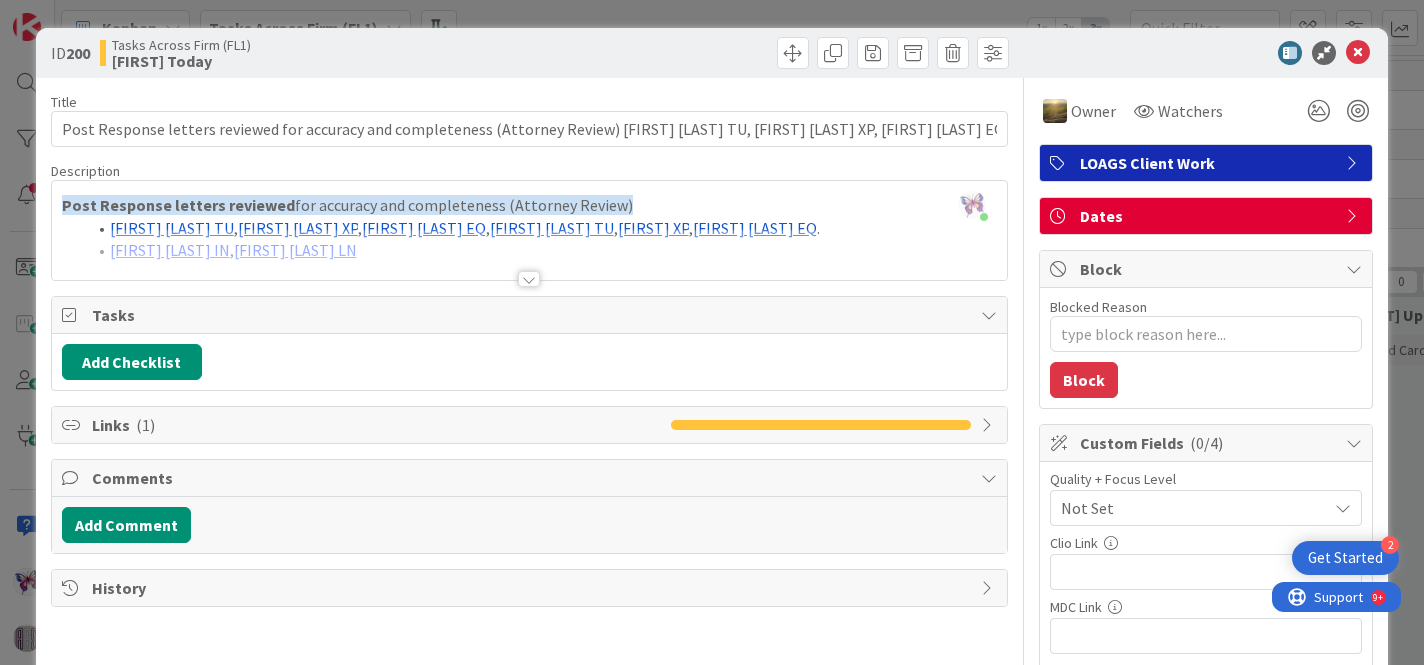 click at bounding box center (530, 254) 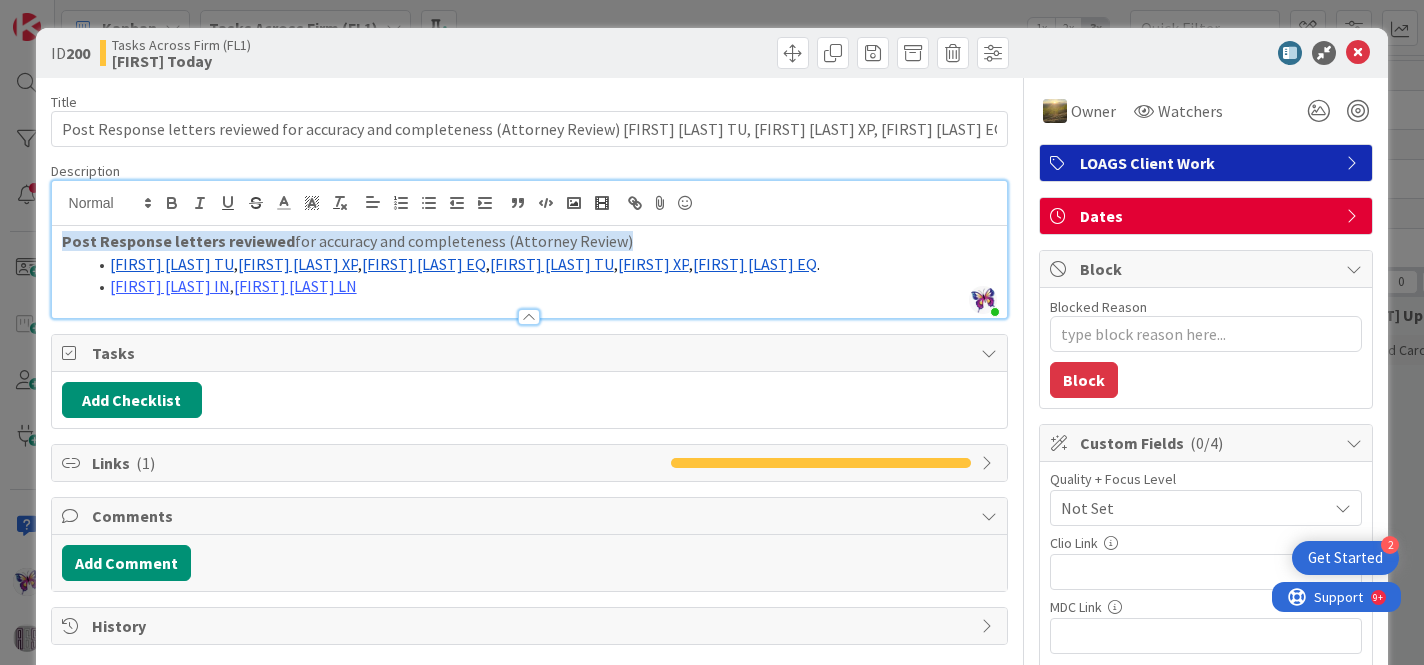 click on "[FIRST] [LAST] IN , [FIRST] [LAST] LN" at bounding box center [542, 286] 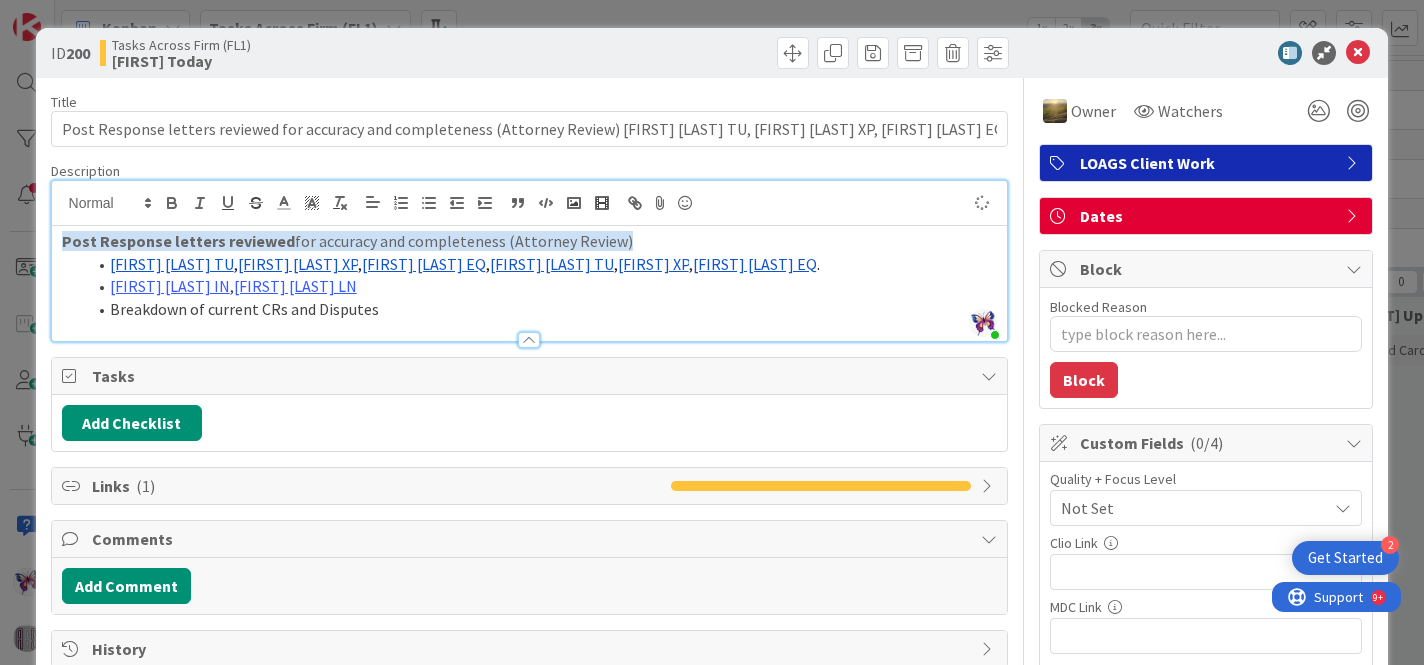 type on "x" 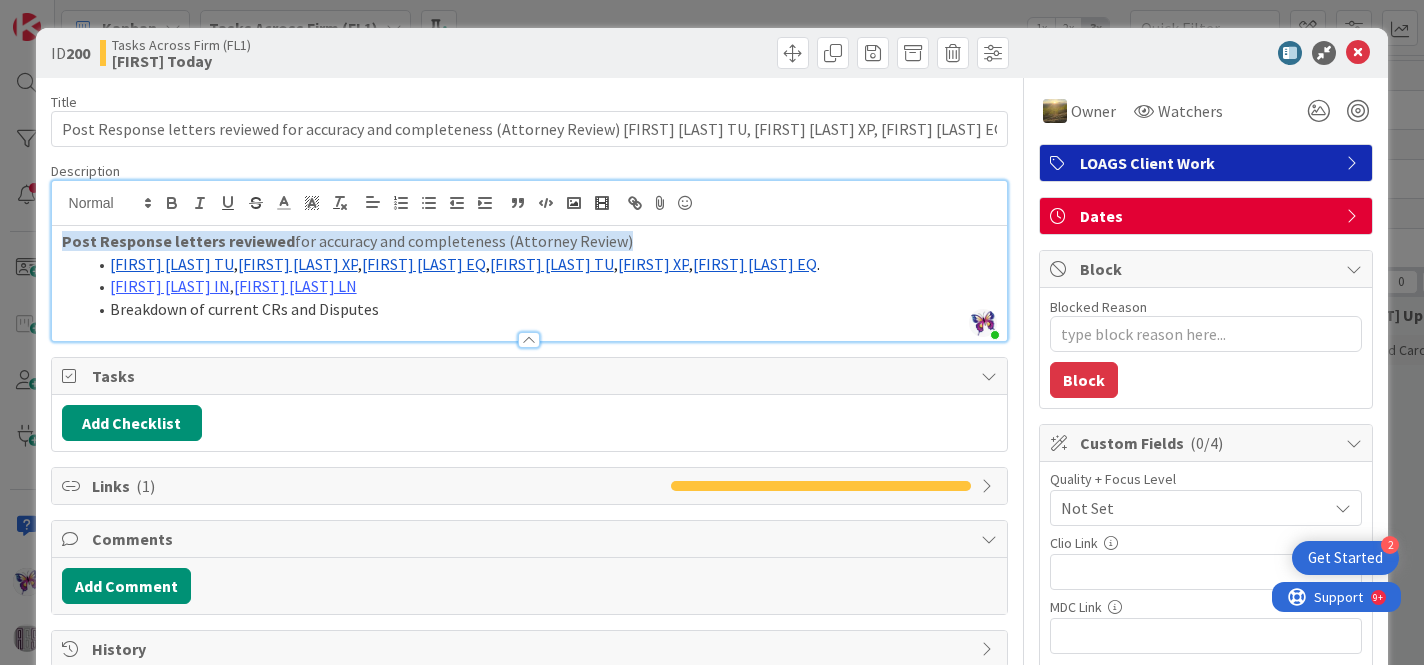 click on "Breakdown of current CRs and Disputes" at bounding box center [542, 309] 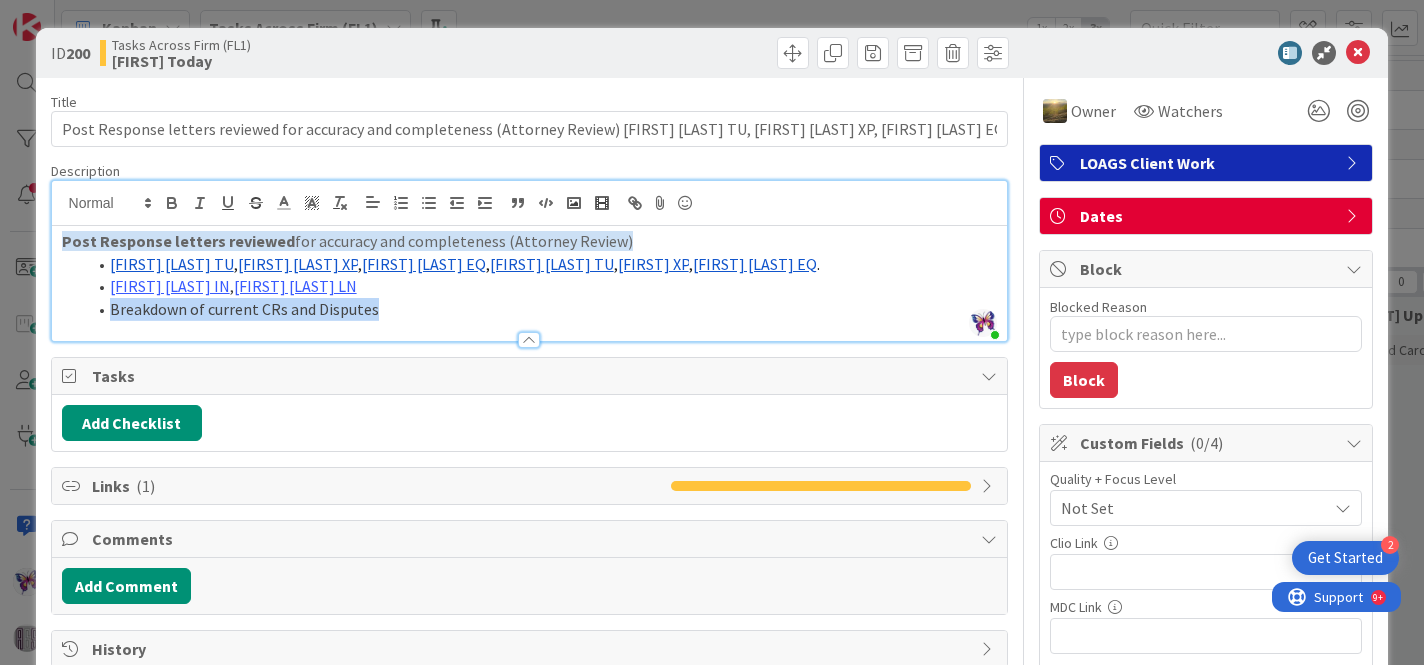 drag, startPoint x: 369, startPoint y: 311, endPoint x: 112, endPoint y: 310, distance: 257.00195 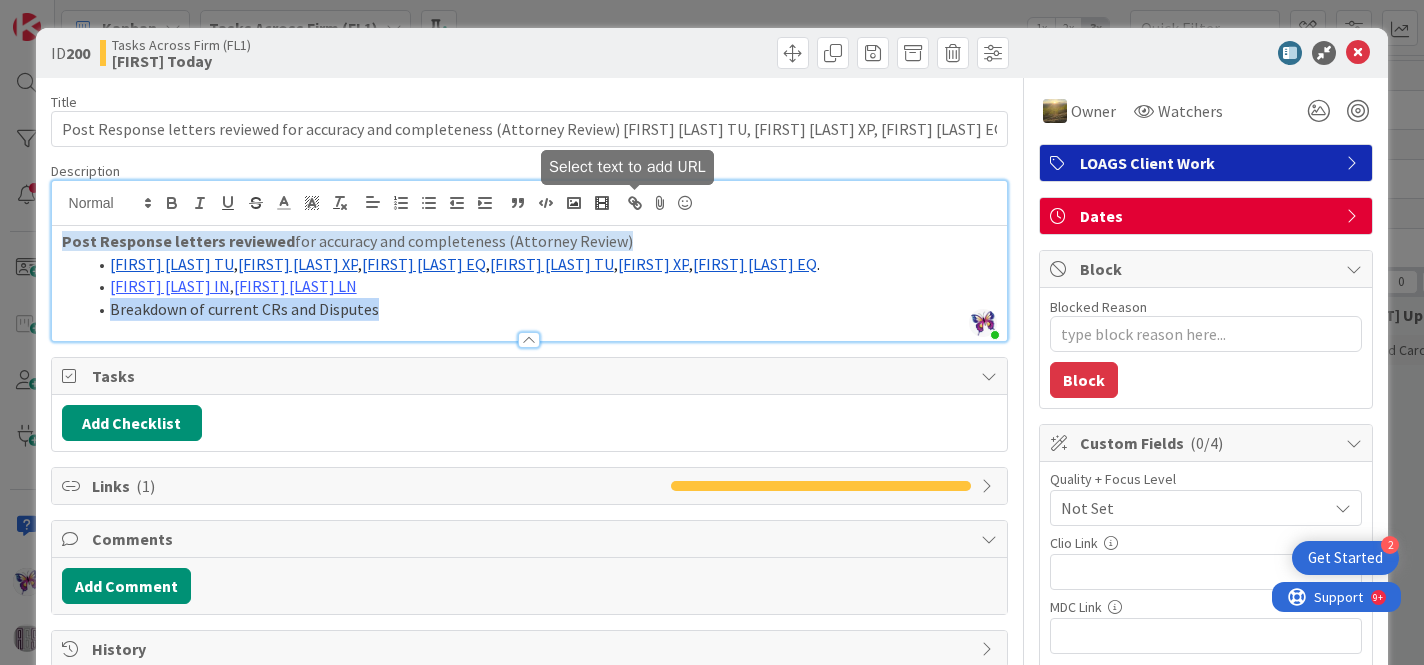 click 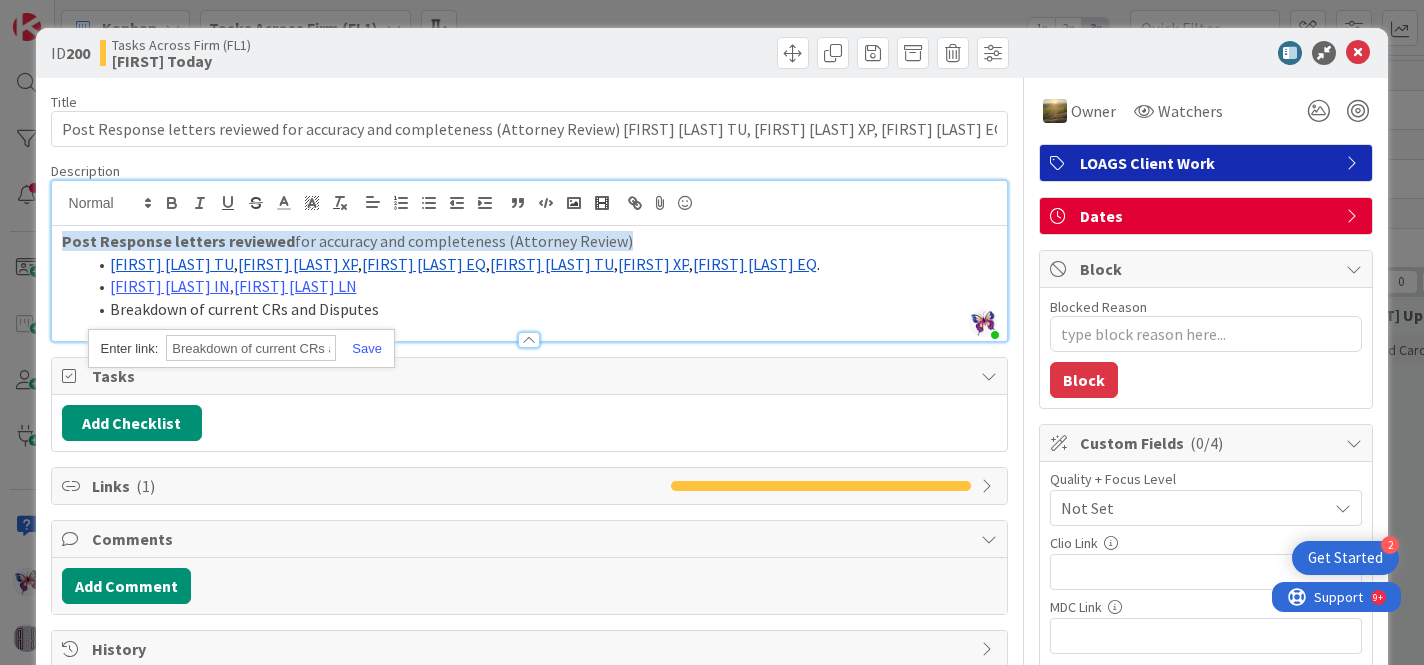 paste on "https://docs.google.com/document/d/1qDyXKyhetswlOFN6e6LFBfbx4aEUYxpnpWbt-vT2A0s/edit?usp=sharing" 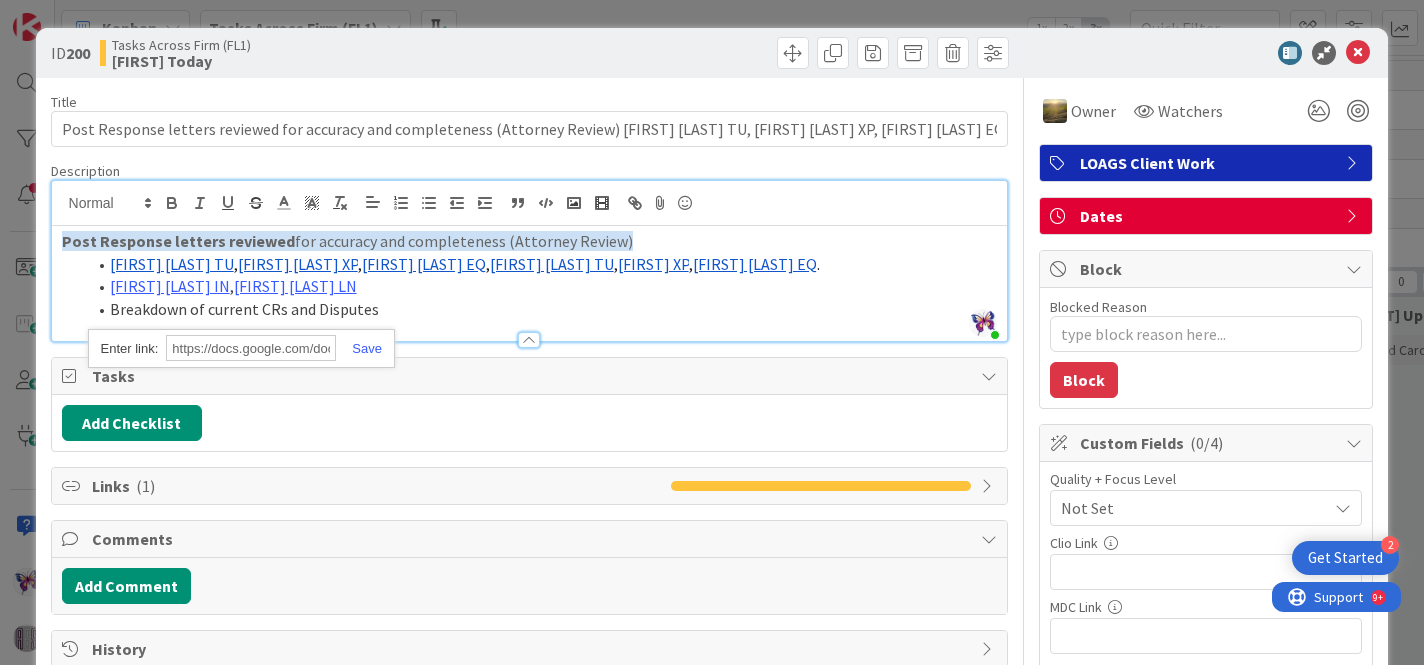 scroll, scrollTop: 0, scrollLeft: 479, axis: horizontal 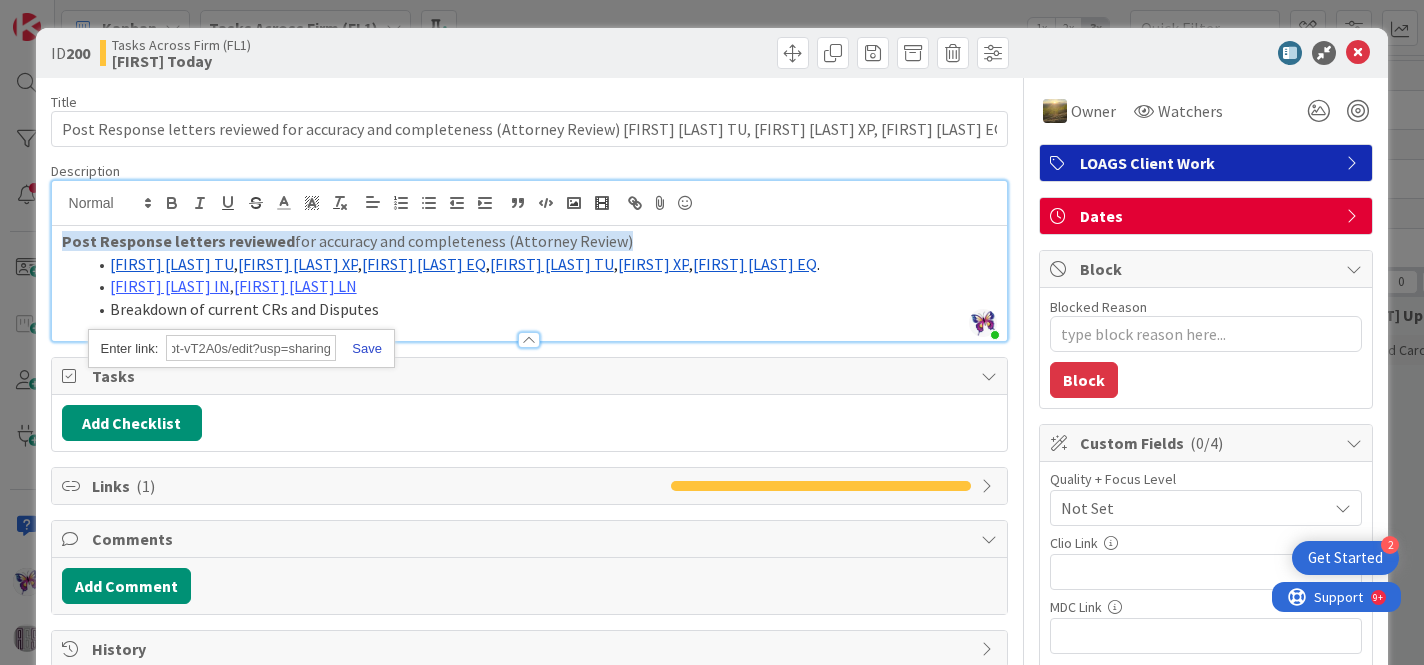 type on "https://docs.google.com/document/d/1qDyXKyhetswlOFN6e6LFBfbx4aEUYxpnpWbt-vT2A0s/edit?usp=sharing" 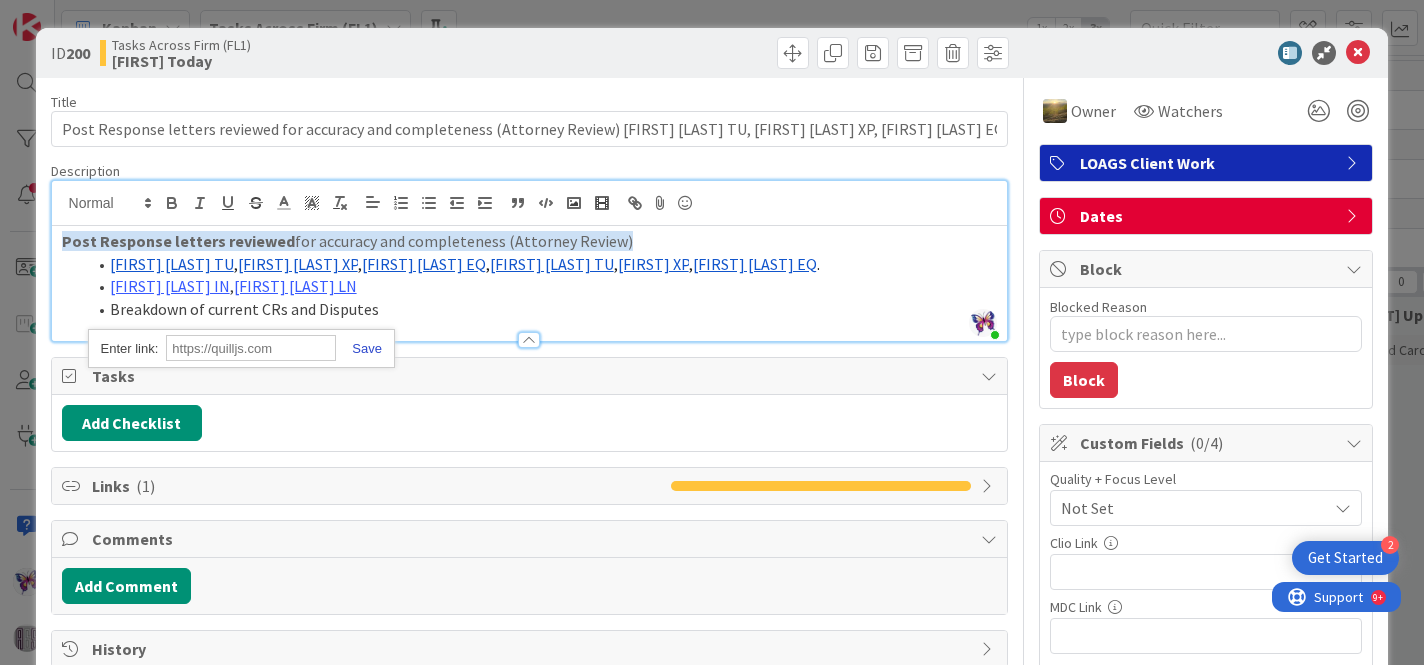 scroll, scrollTop: 0, scrollLeft: 0, axis: both 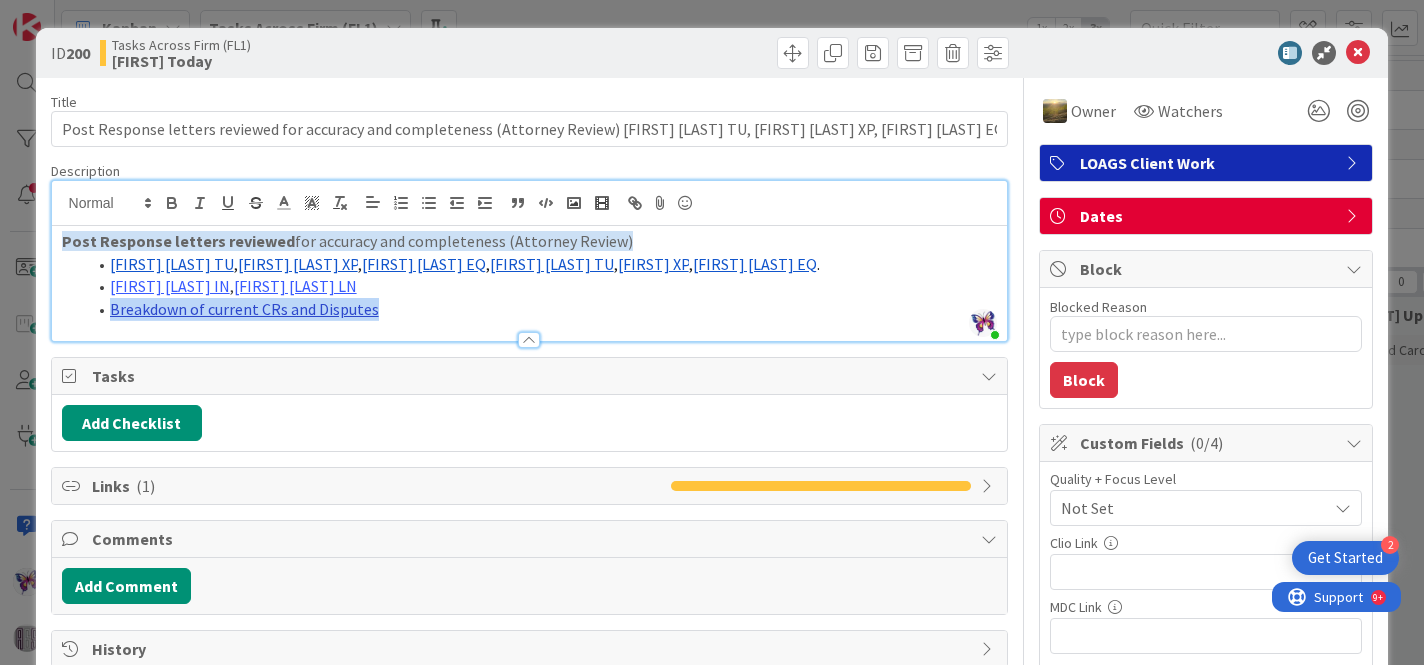 click on "Breakdown of current CRs and Disputes" at bounding box center (244, 309) 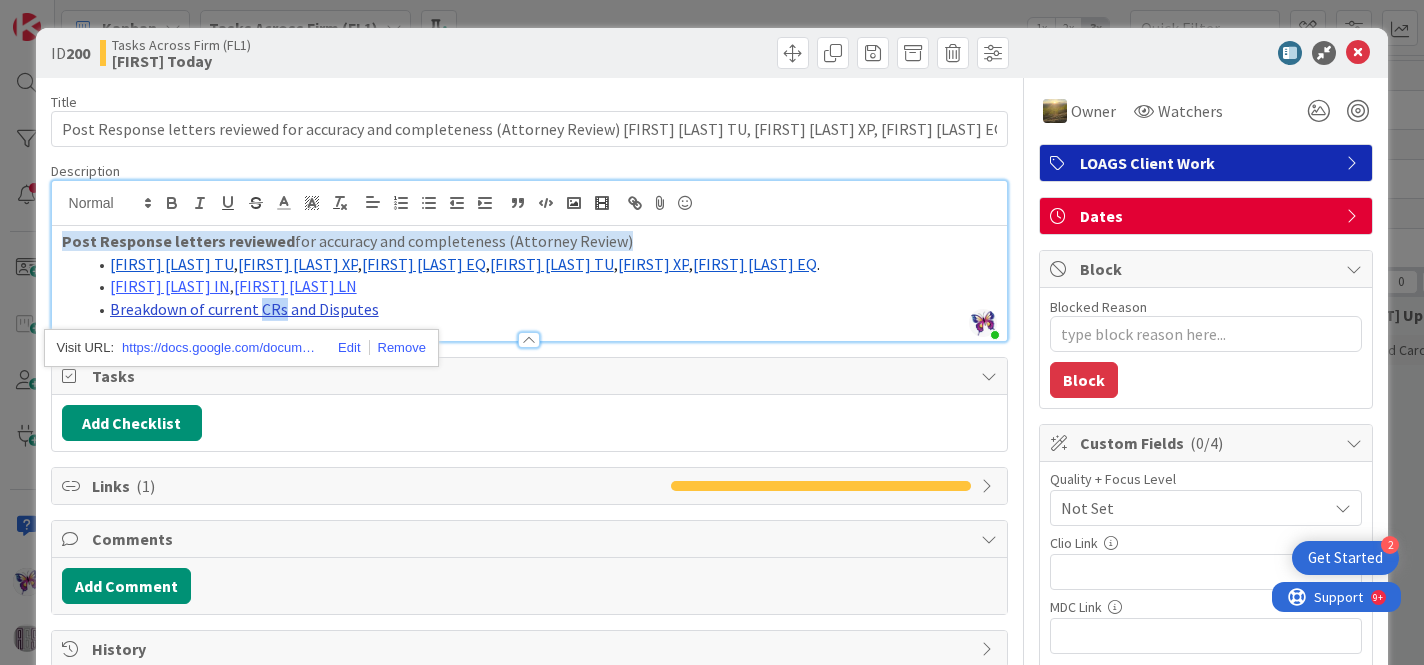 click on "Breakdown of current CRs and Disputes" at bounding box center [244, 309] 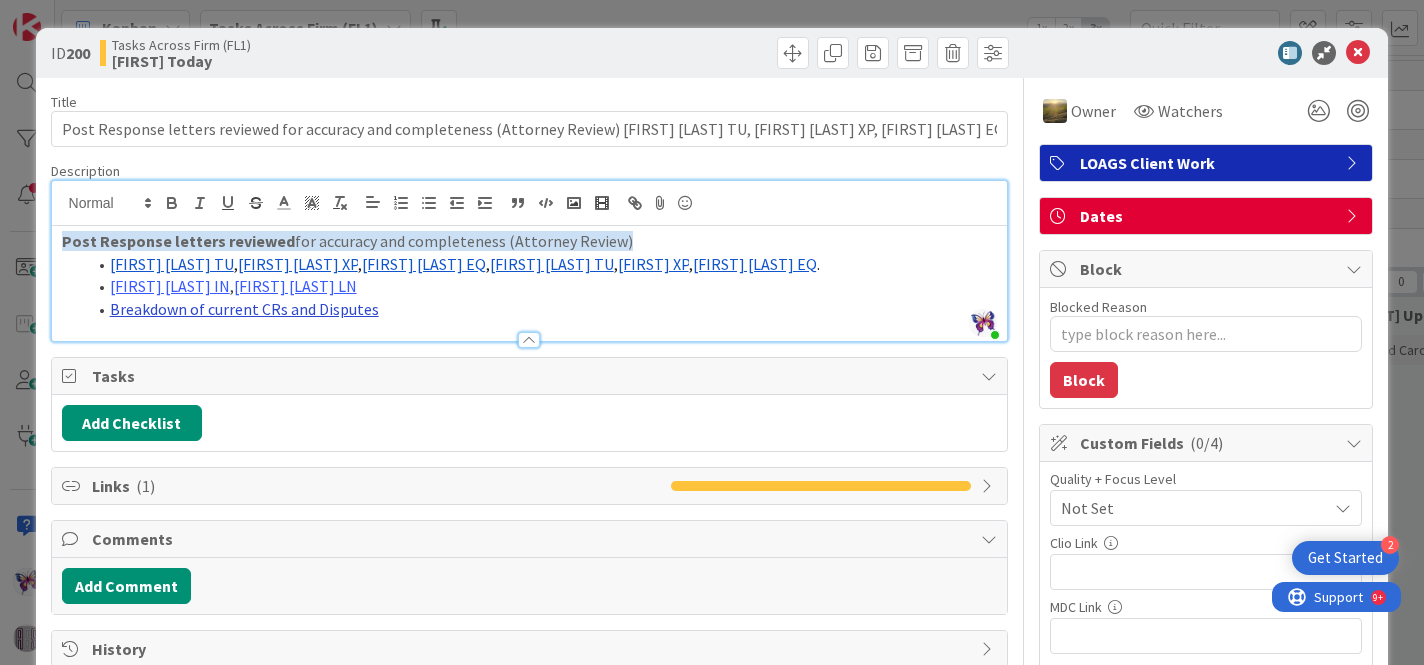 click on "Breakdown of current CRs and Disputes" at bounding box center [244, 309] 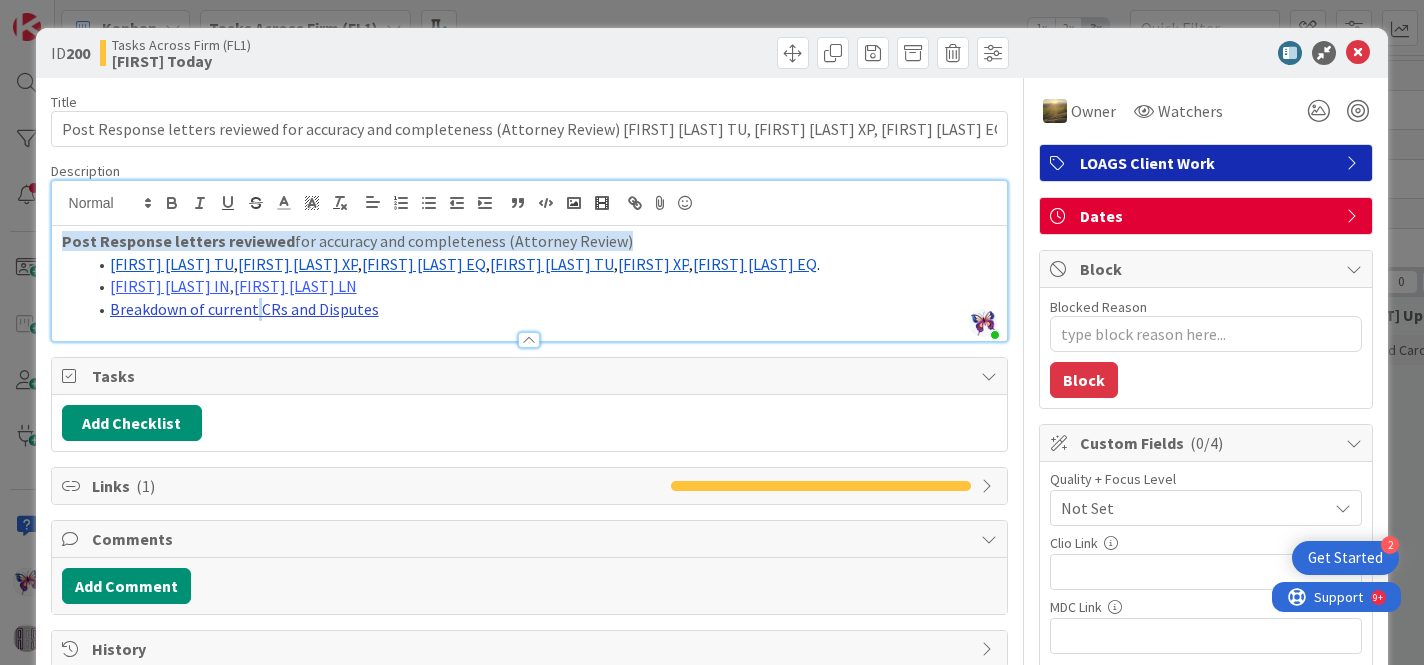 click on "Breakdown of current CRs and Disputes" at bounding box center [244, 309] 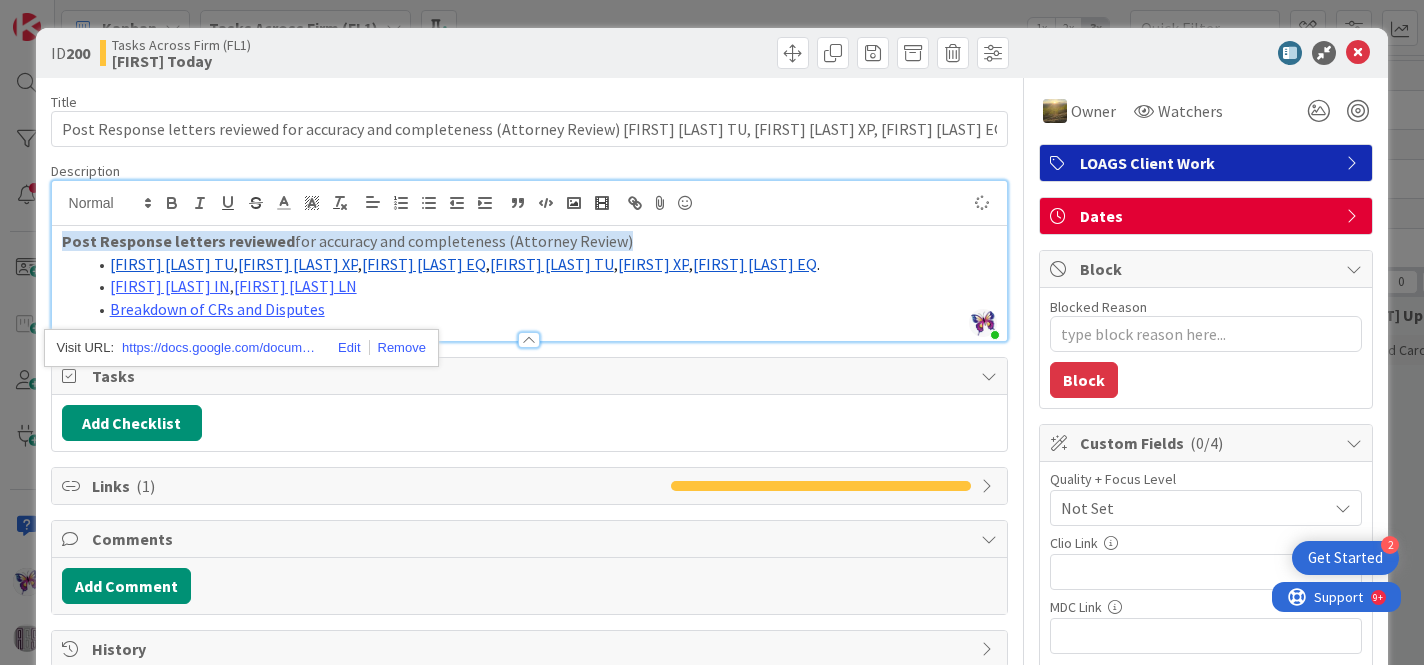 click on "Breakdown of CRs and Disputes" at bounding box center (542, 309) 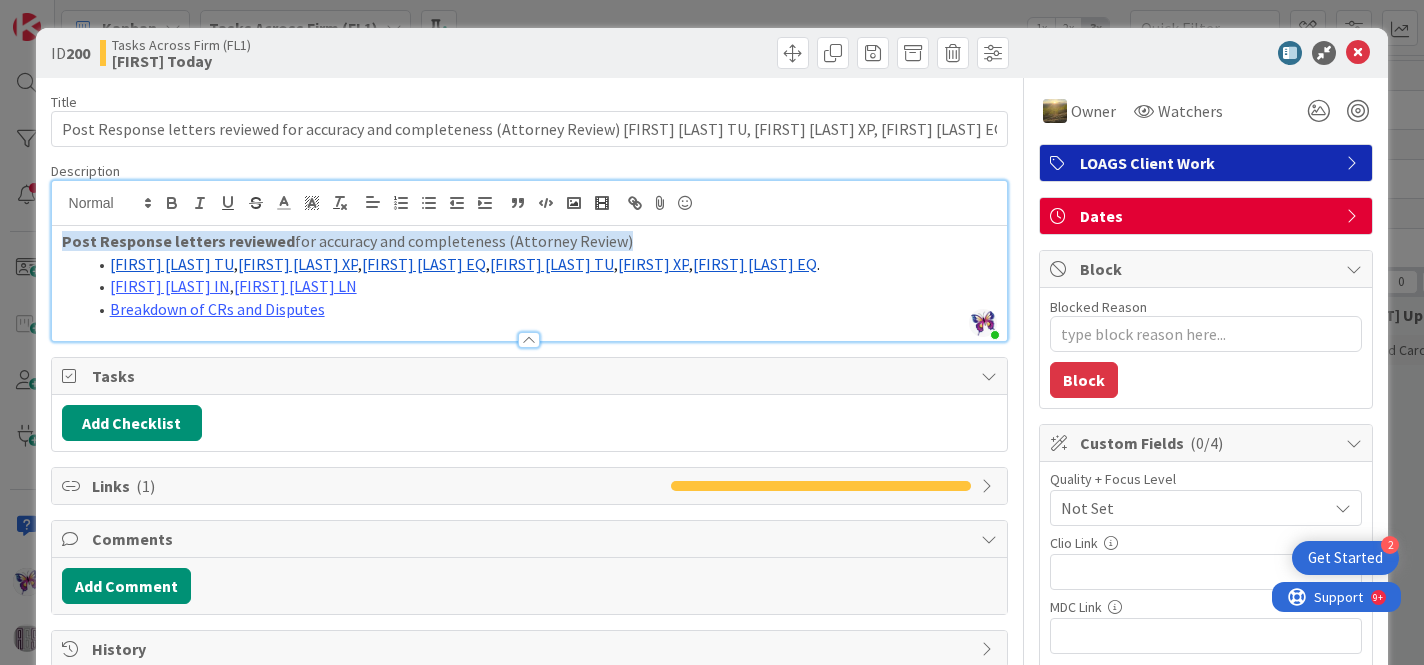 click on "Description" at bounding box center (530, 171) 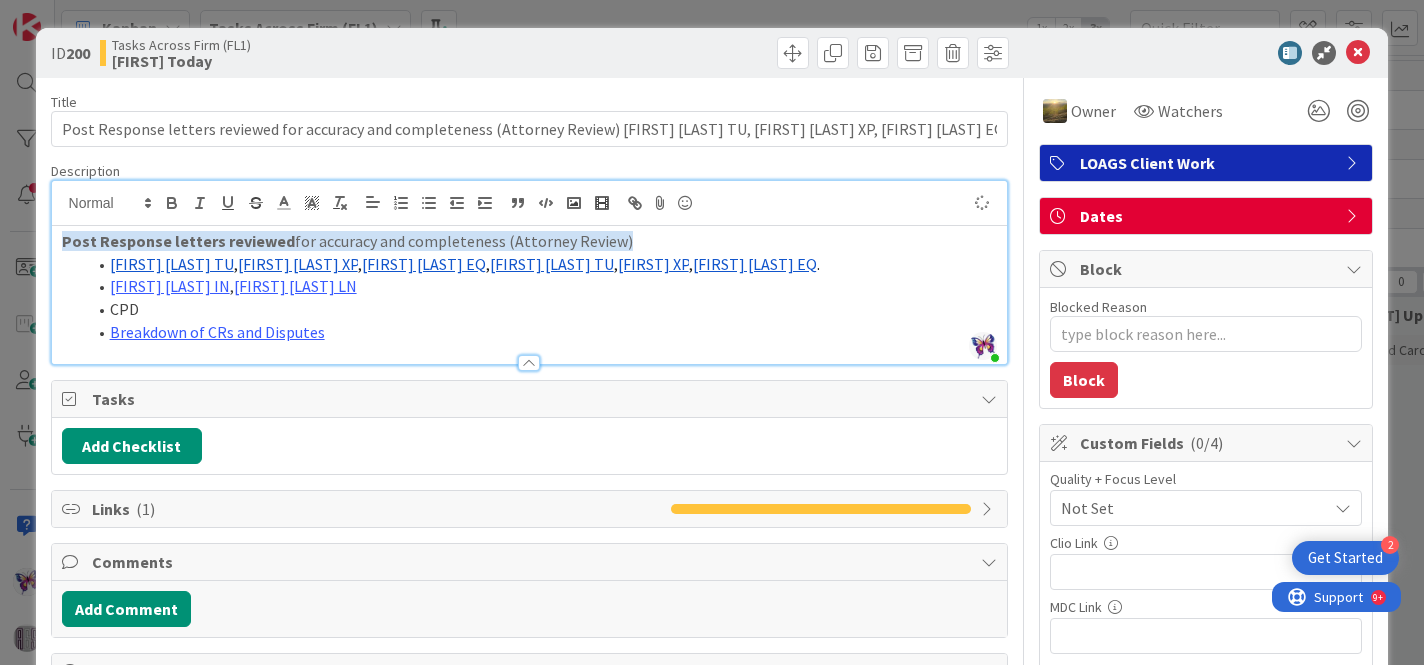 type on "x" 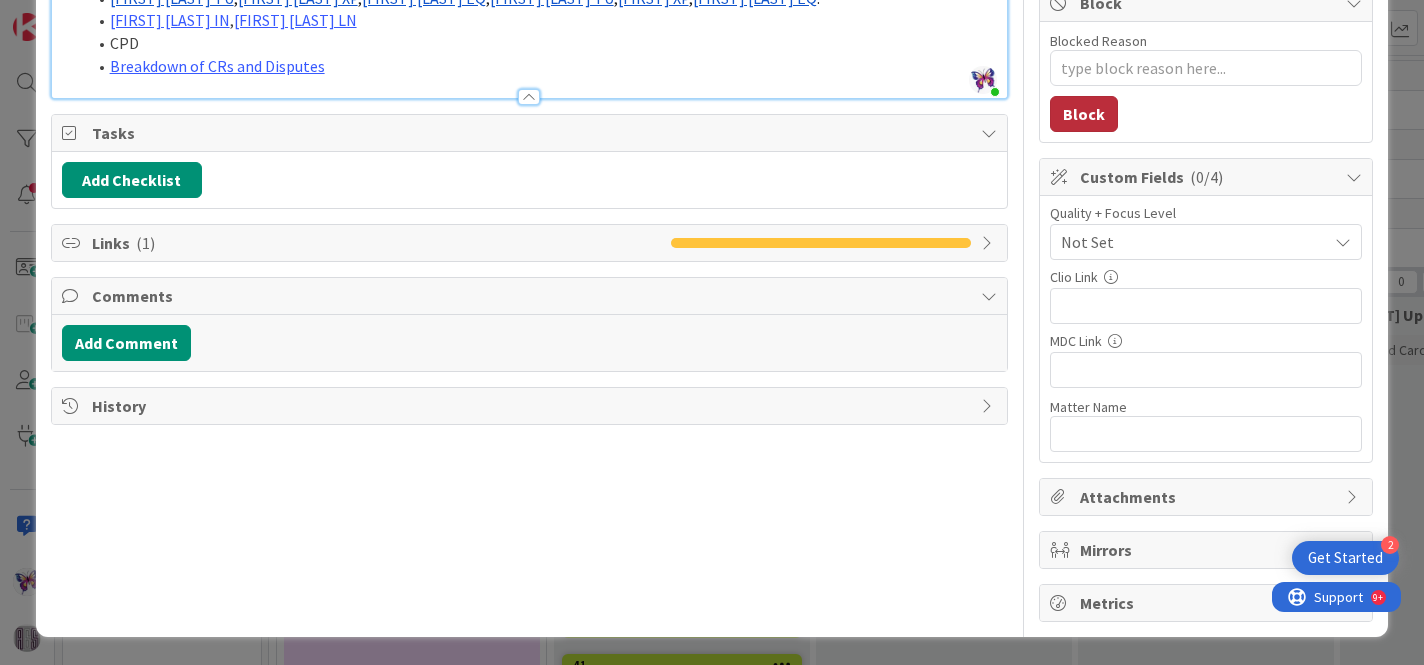 scroll, scrollTop: 0, scrollLeft: 0, axis: both 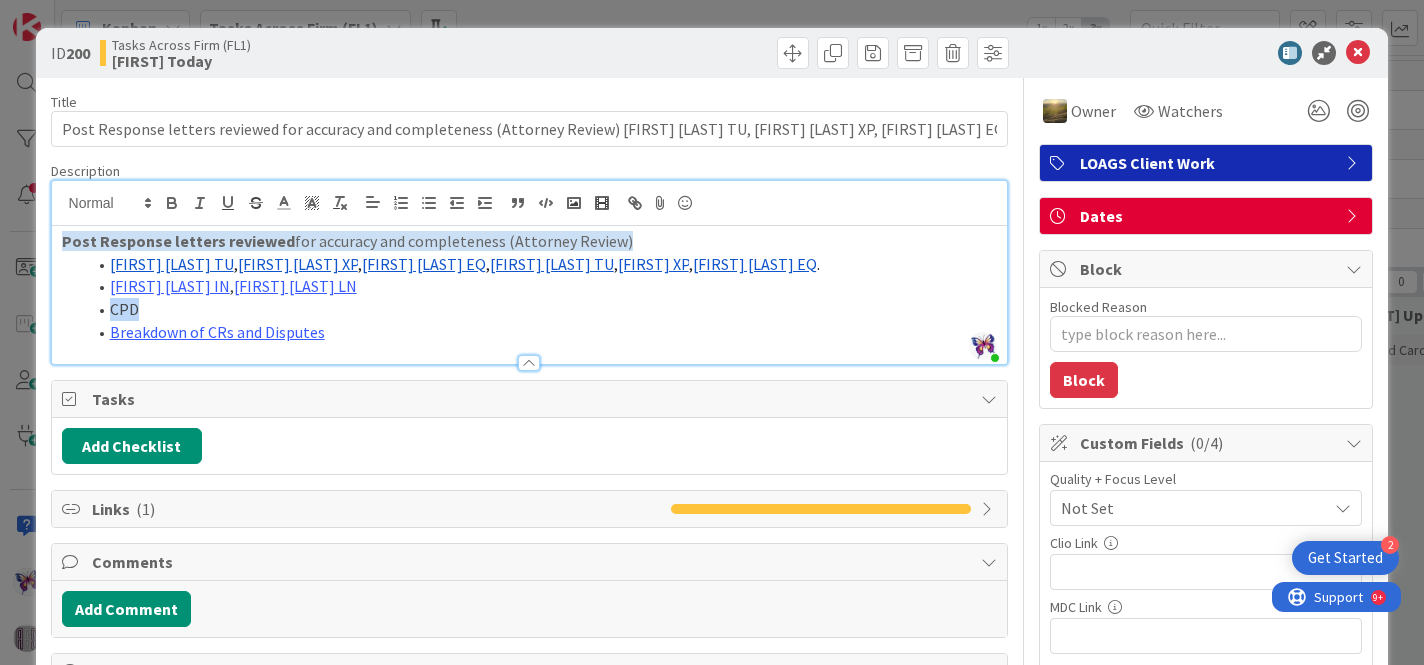 drag, startPoint x: 140, startPoint y: 314, endPoint x: 105, endPoint y: 310, distance: 35.22783 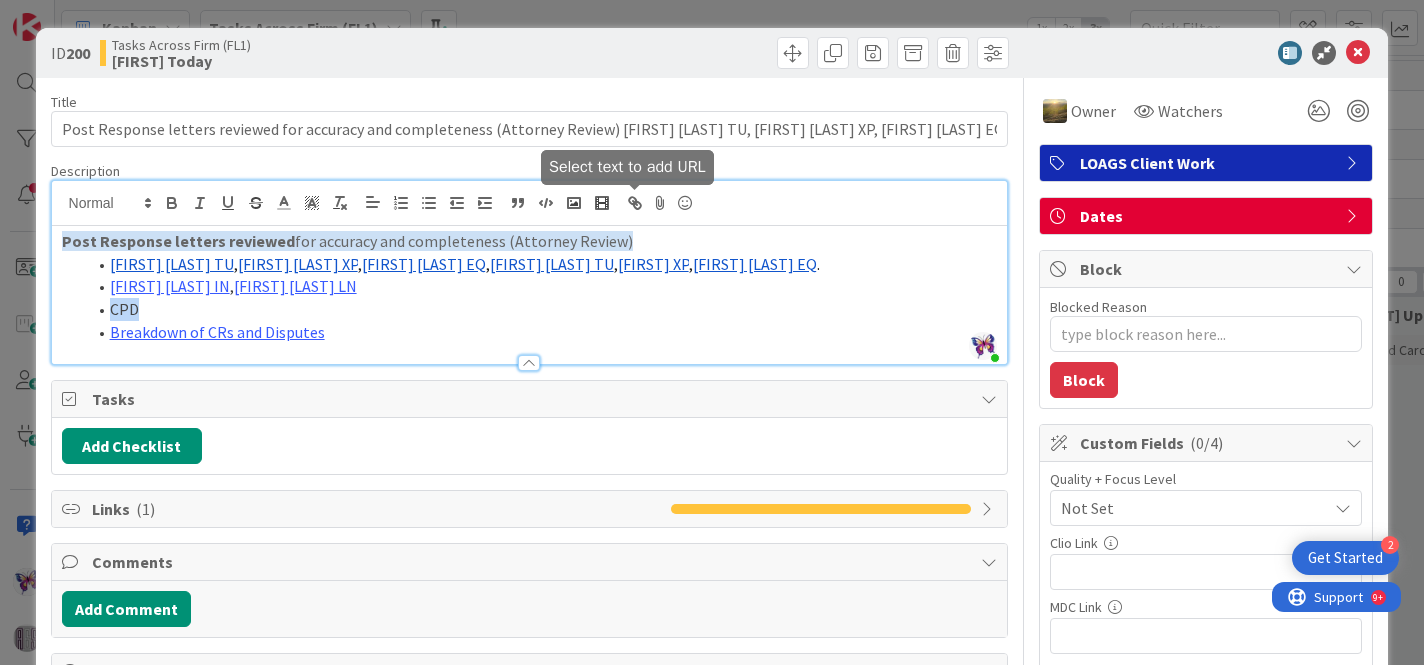 click 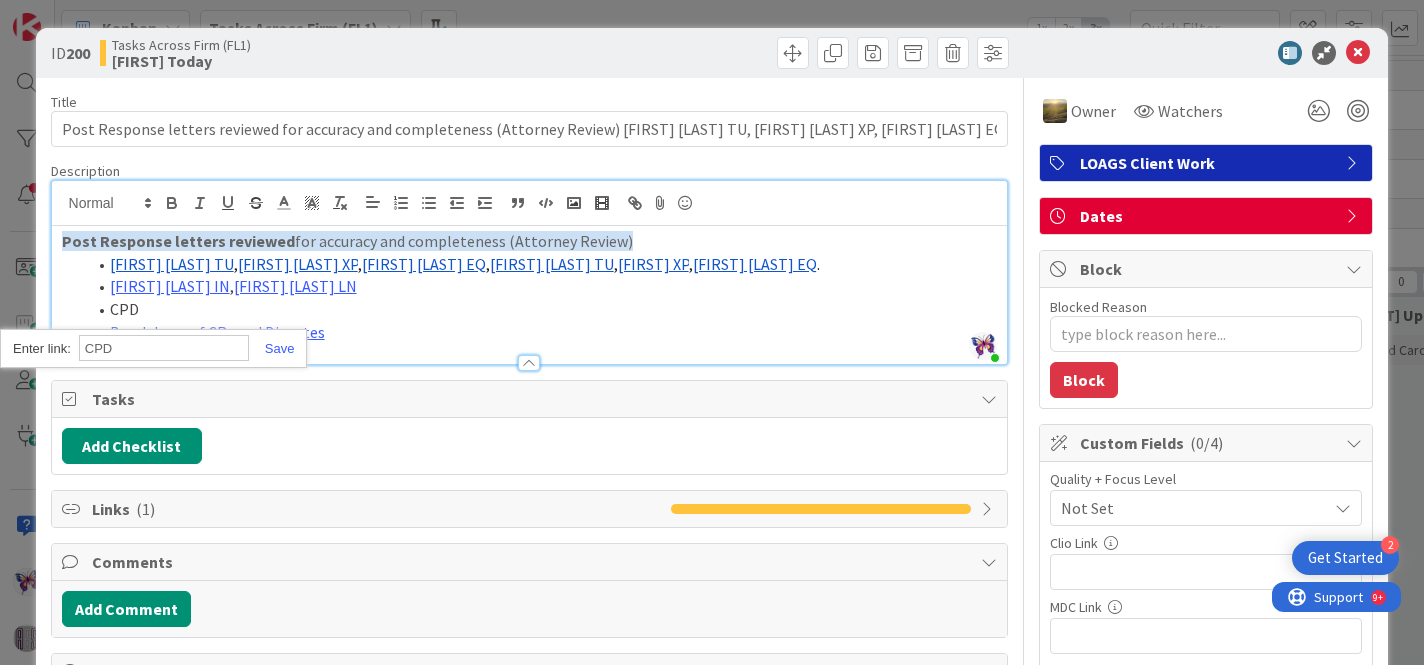 paste on "https://drive.google.com/drive/folders/1OCrmARa_NJOZg74PCmex39xm9PFZrejc?usp=drive_link" 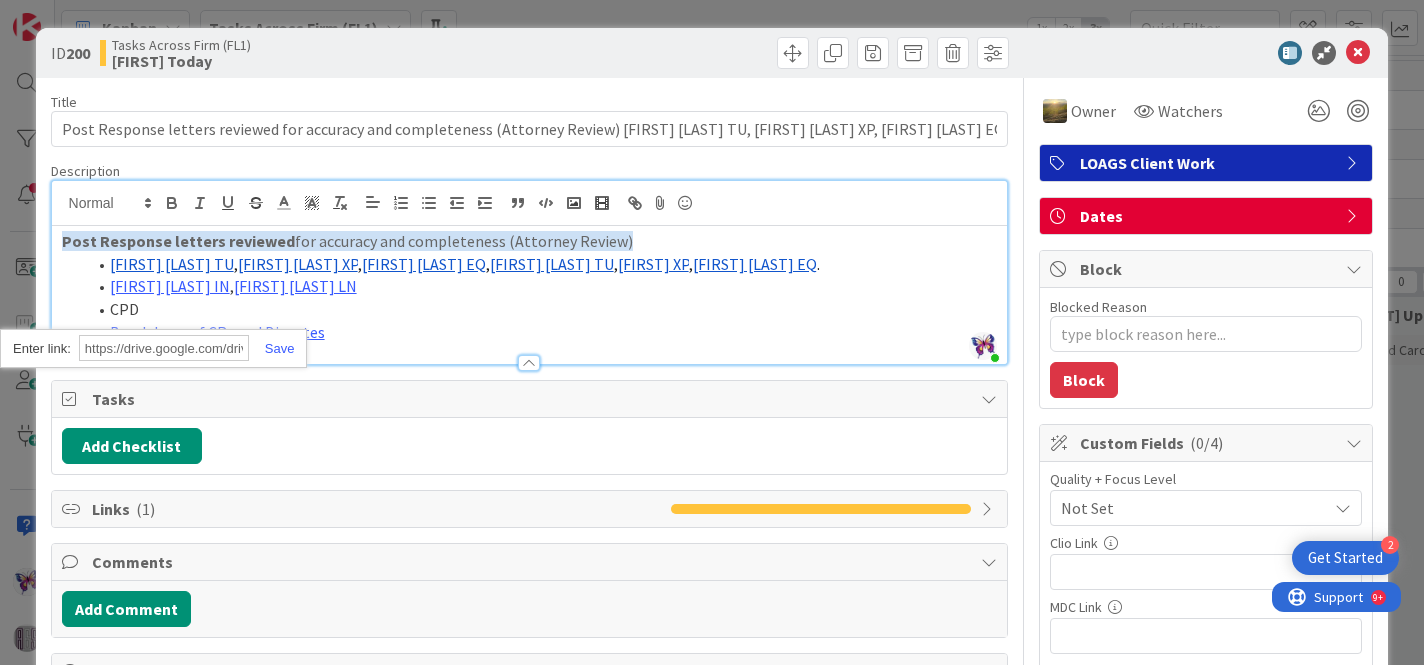 scroll, scrollTop: 0, scrollLeft: 405, axis: horizontal 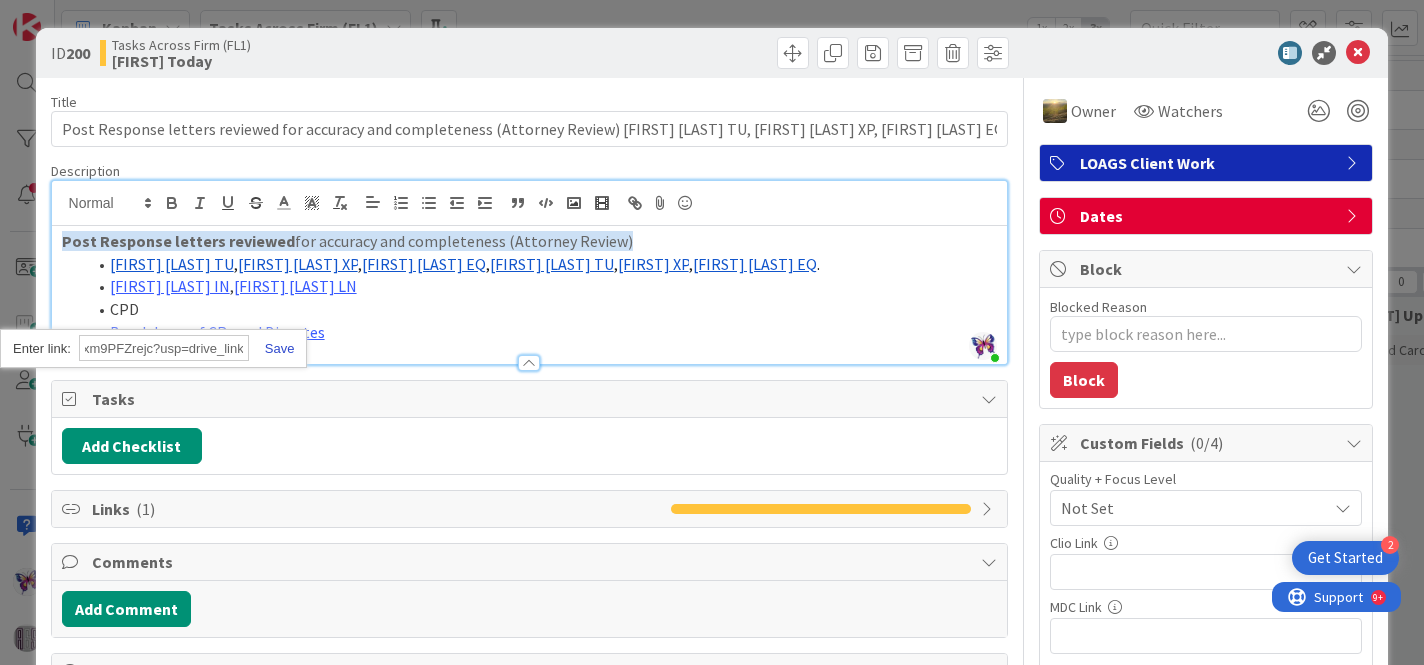 type on "https://drive.google.com/drive/folders/1OCrmARa_NJOZg74PCmex39xm9PFZrejc?usp=drive_link" 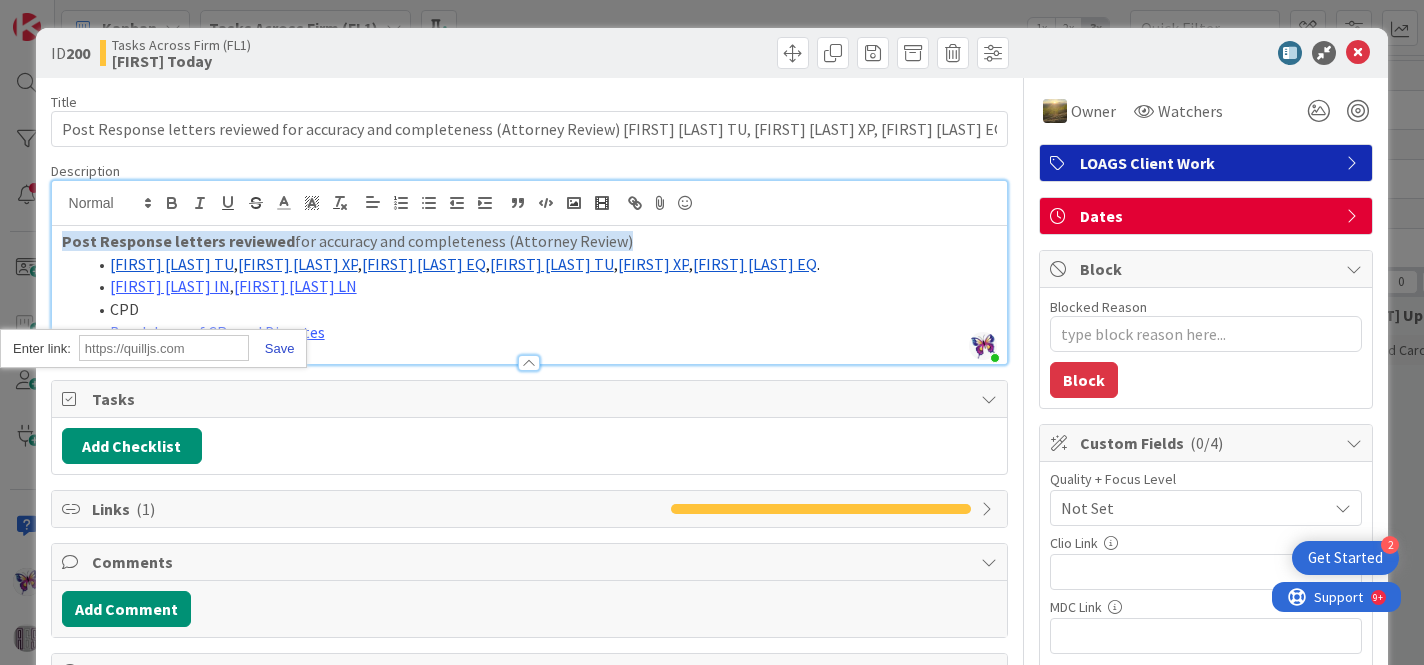 scroll, scrollTop: 0, scrollLeft: 0, axis: both 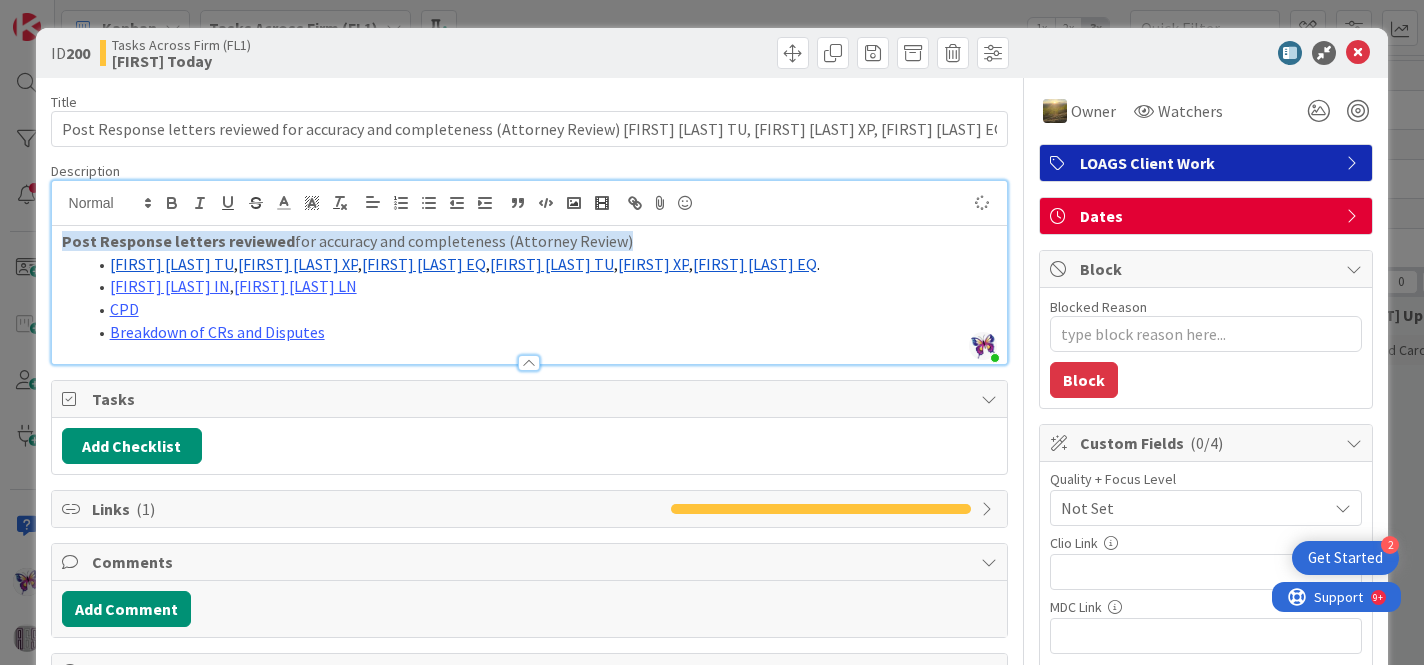 click on "Breakdown of CRs and Disputes" at bounding box center (542, 332) 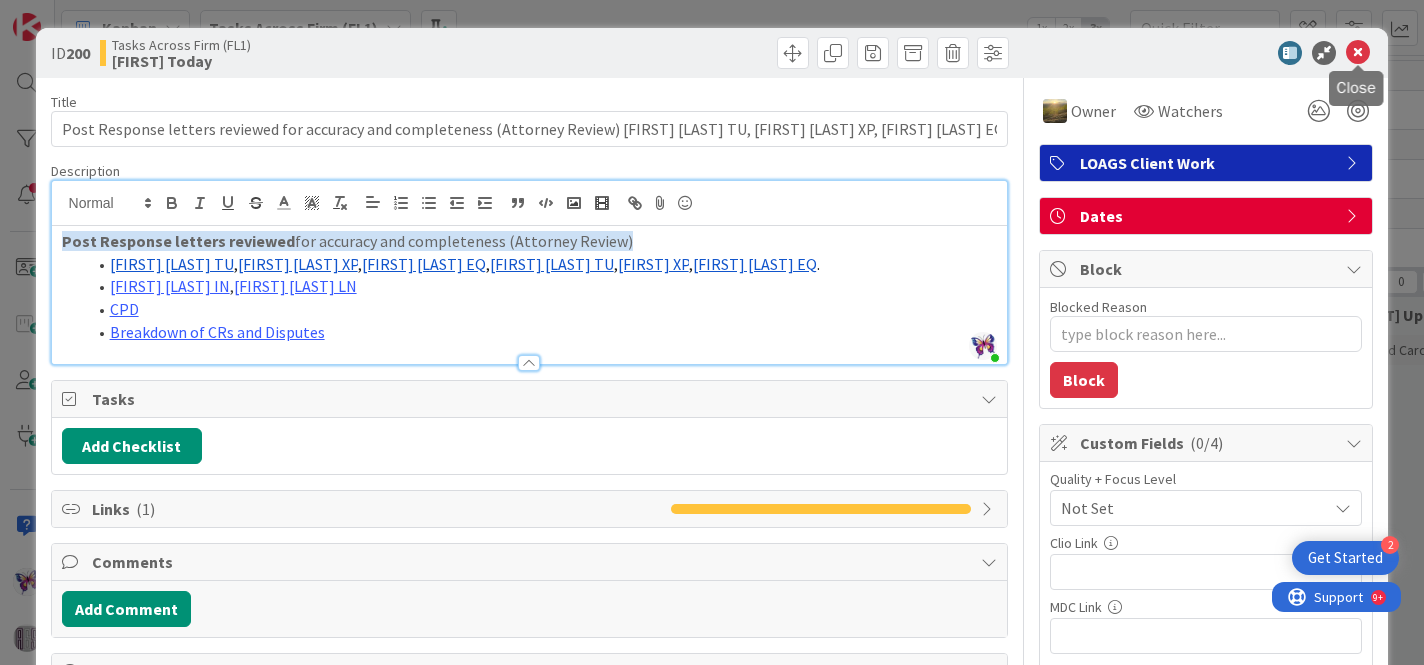 click at bounding box center (1358, 53) 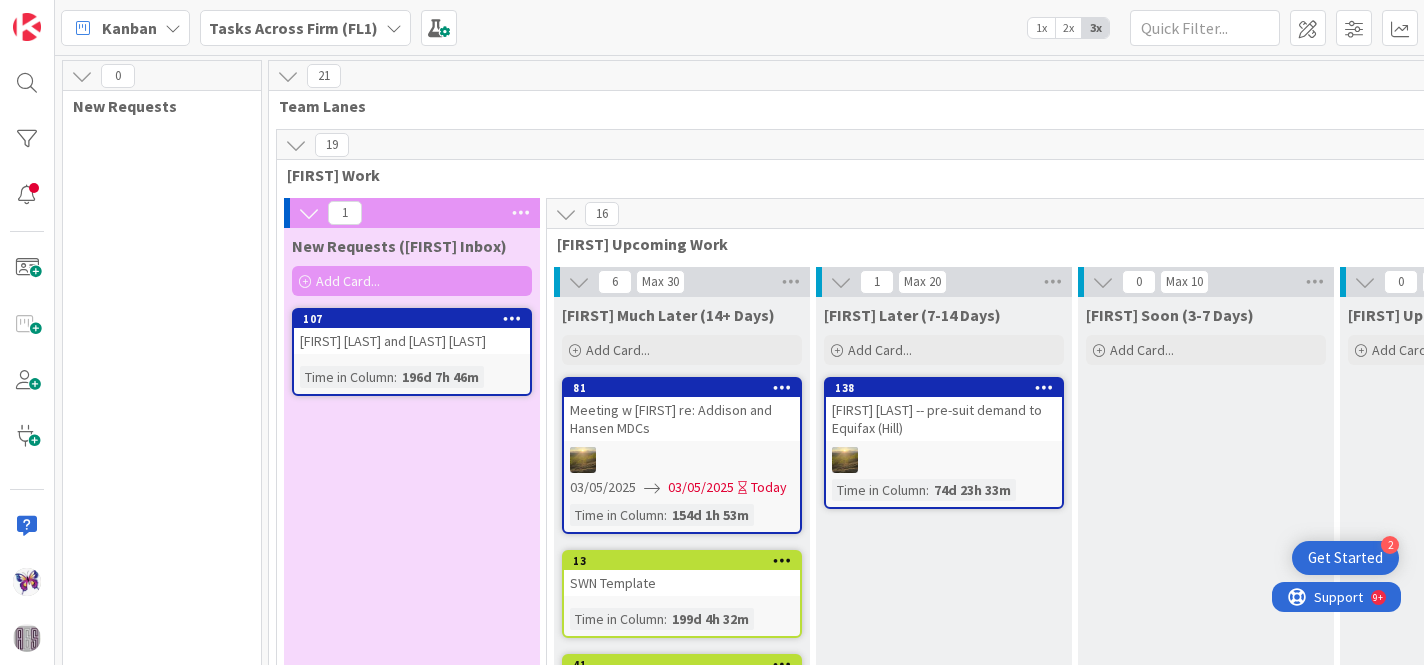 scroll, scrollTop: 0, scrollLeft: 0, axis: both 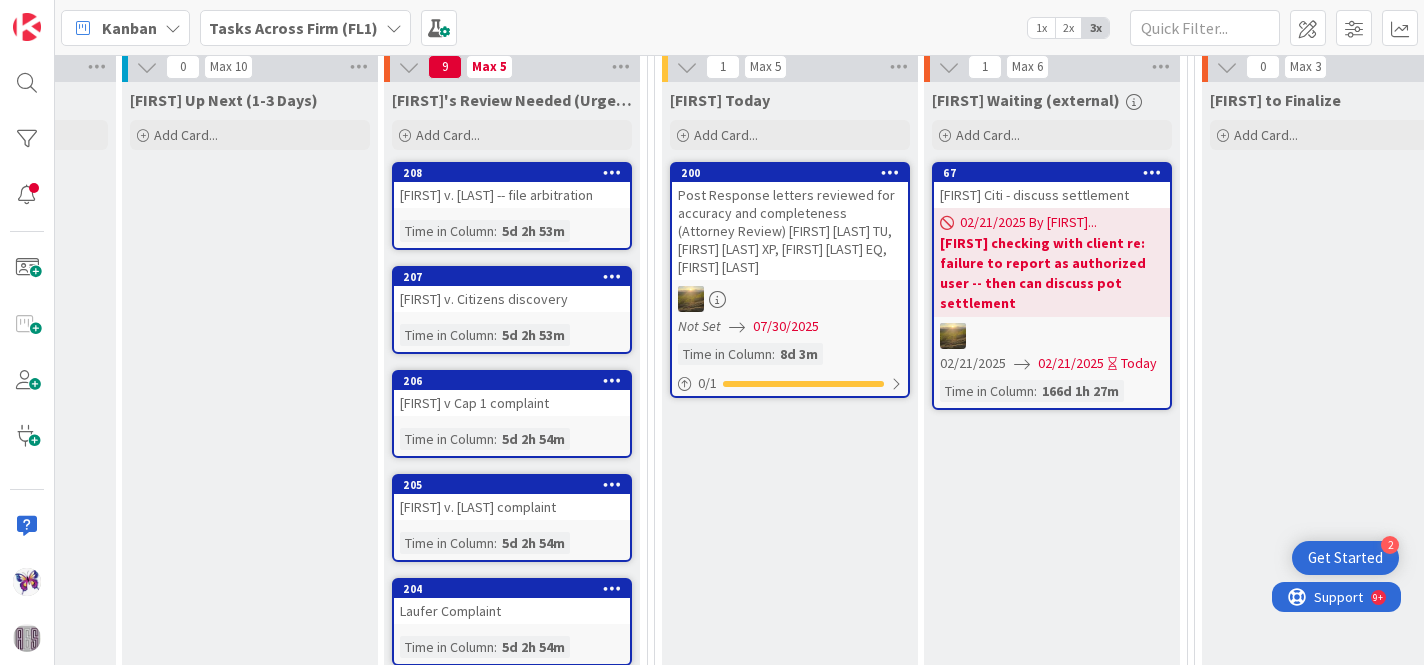 click at bounding box center (890, 172) 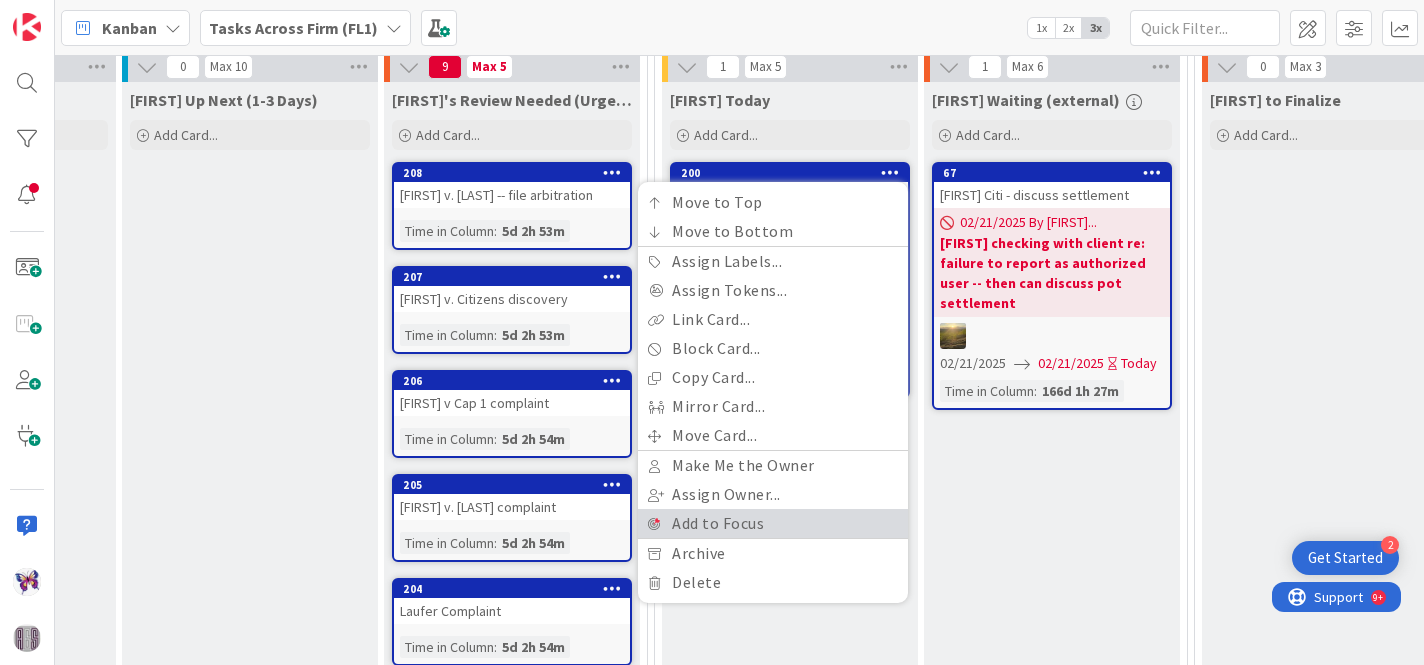 click on "Add to Focus" at bounding box center (773, 523) 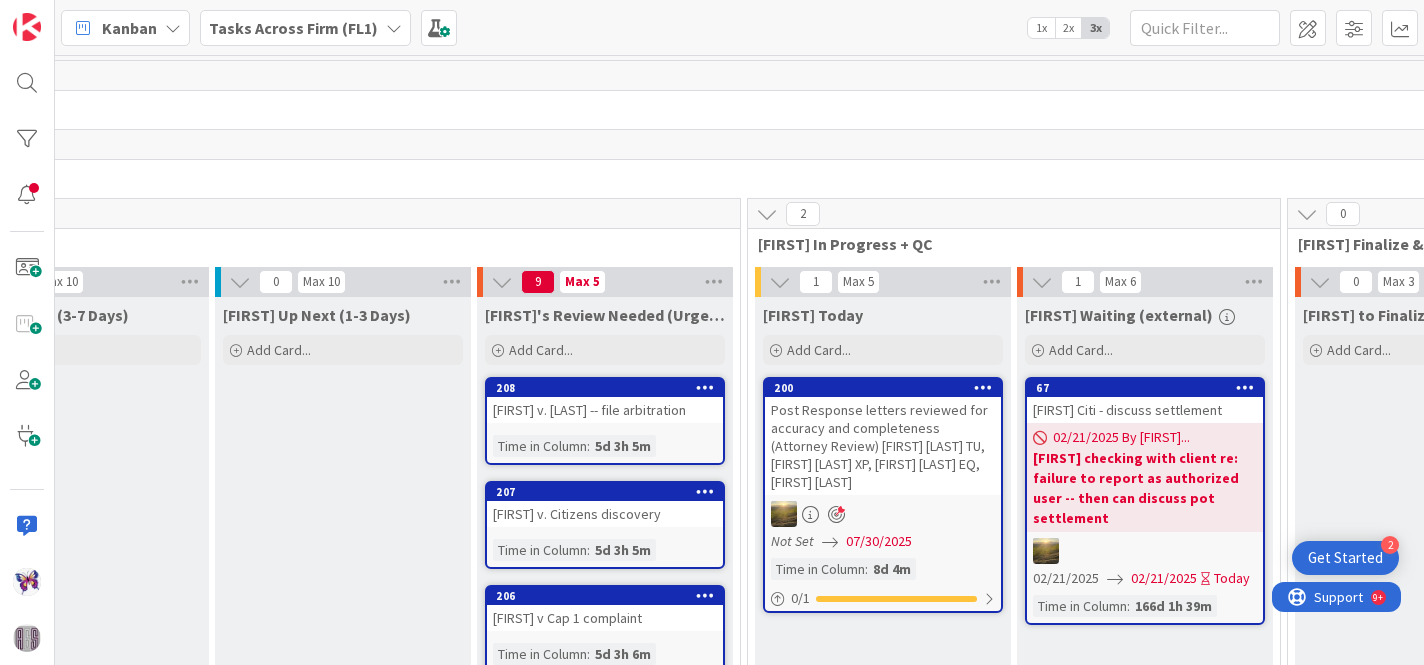 scroll, scrollTop: 0, scrollLeft: 1128, axis: horizontal 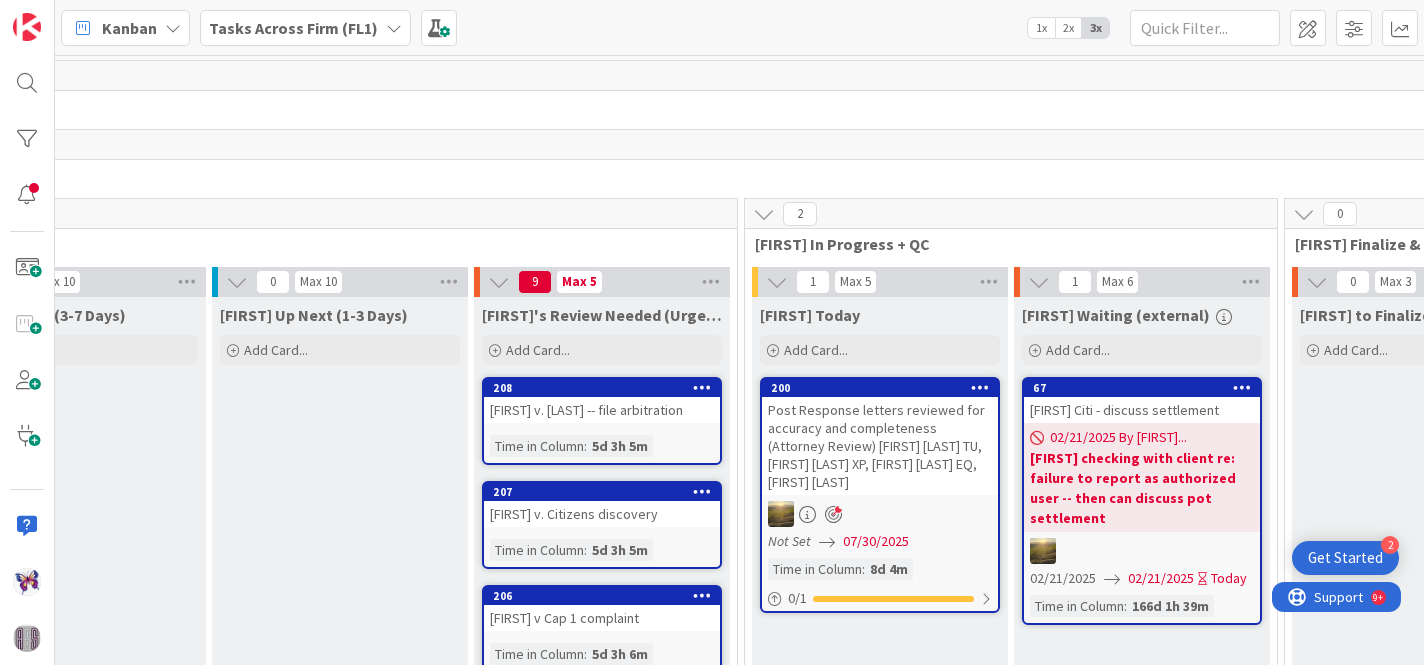 click at bounding box center [980, 387] 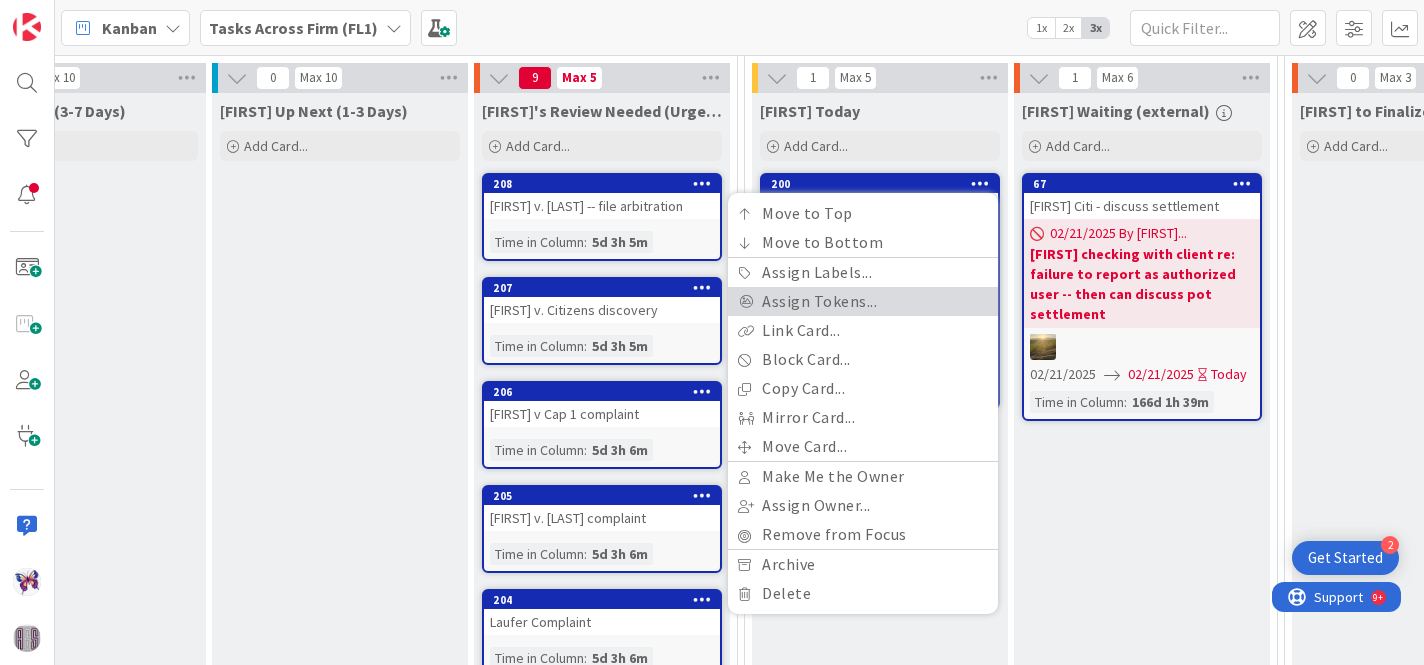 scroll, scrollTop: 210, scrollLeft: 1128, axis: both 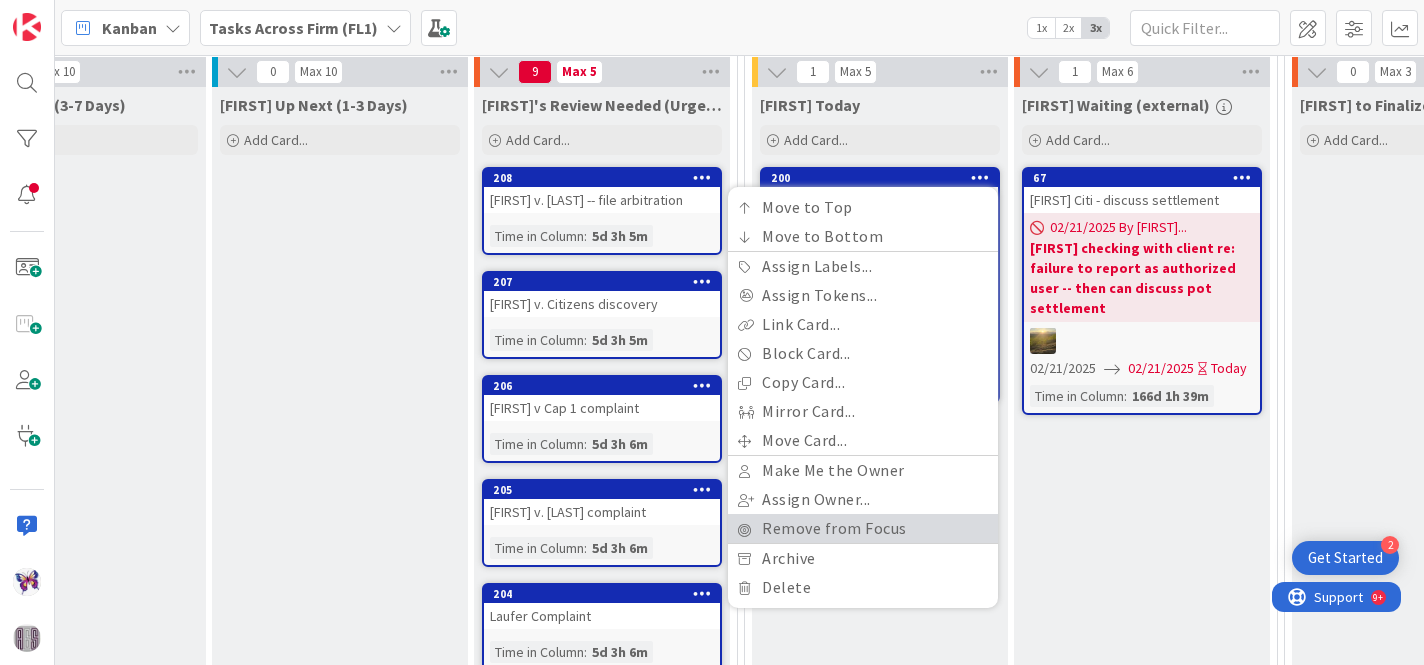 click on "Remove from Focus" at bounding box center [863, 528] 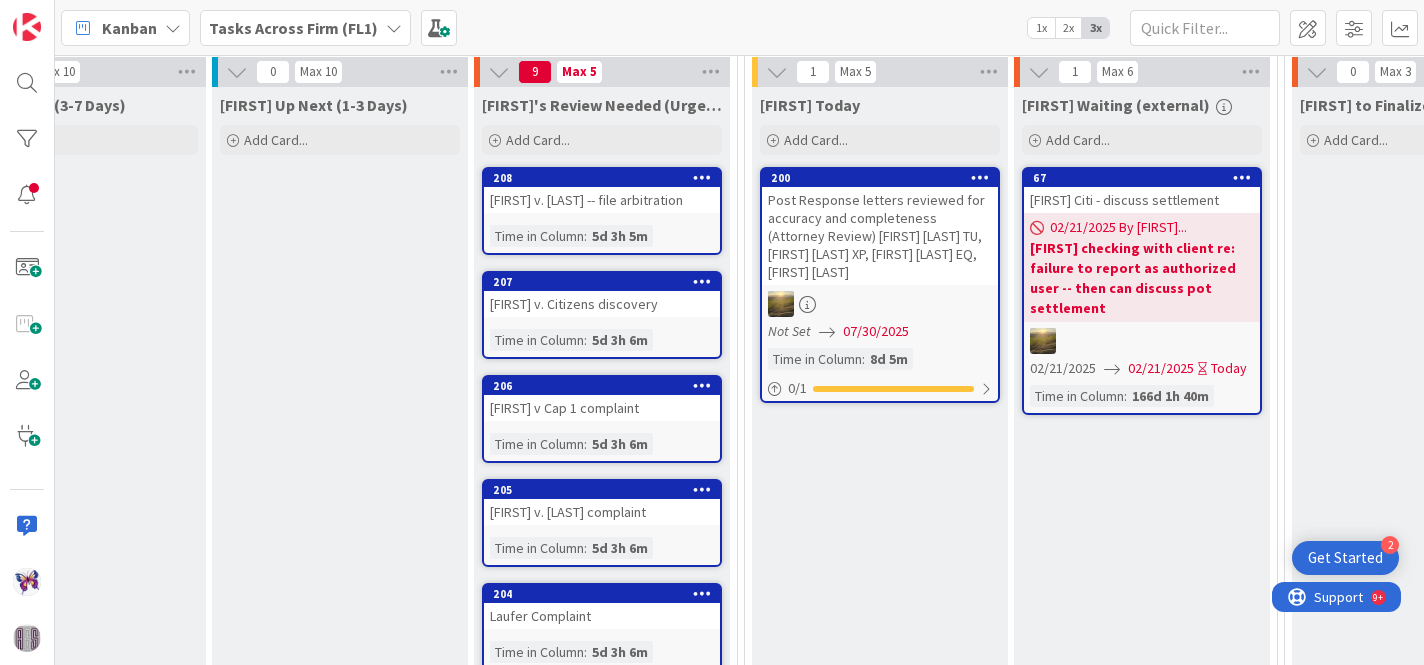 click at bounding box center (980, 177) 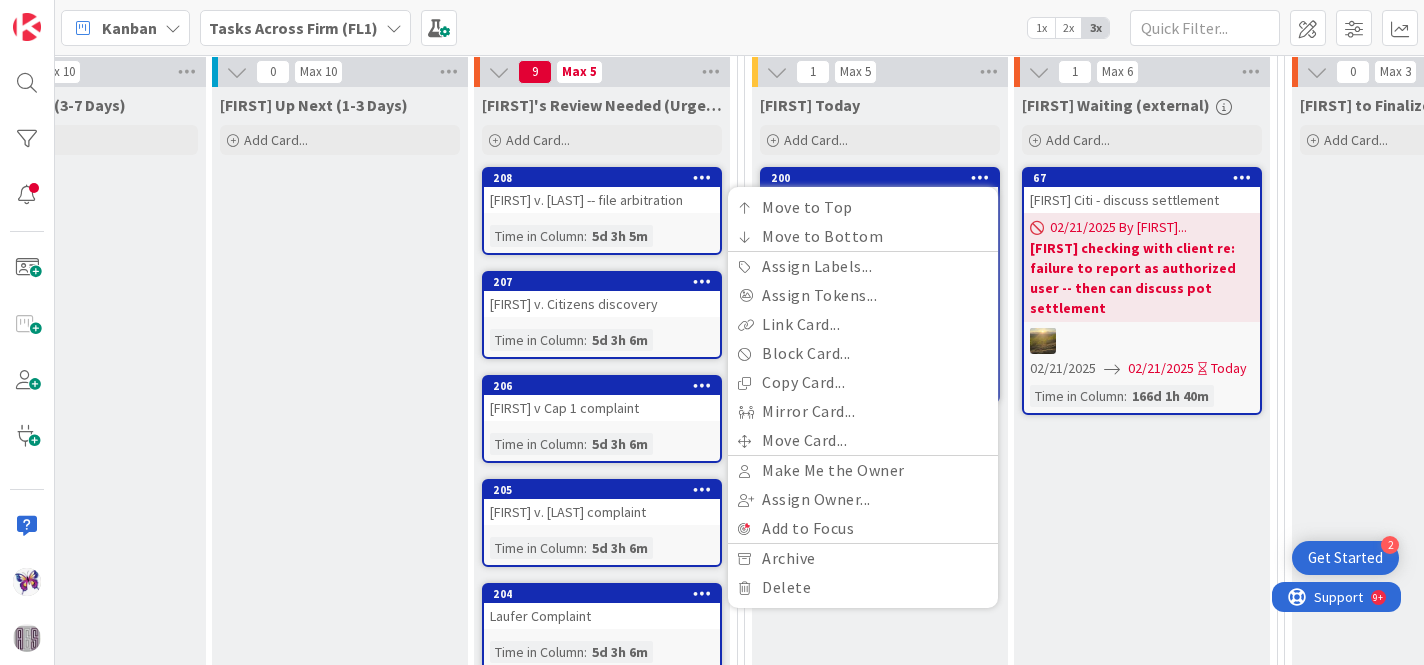click on "[FIRST] Waiting (external) Add Card... 67 Goldstein [CITY] - discuss settlement  02/21/2025 By [FIRST]... Citi checking with client re: failure to report as authorized user -- then can discuss pot settlement  02/21/2025 02/21/2025 Today Time in Column : 166d 1h 40m" at bounding box center (1142, 655) 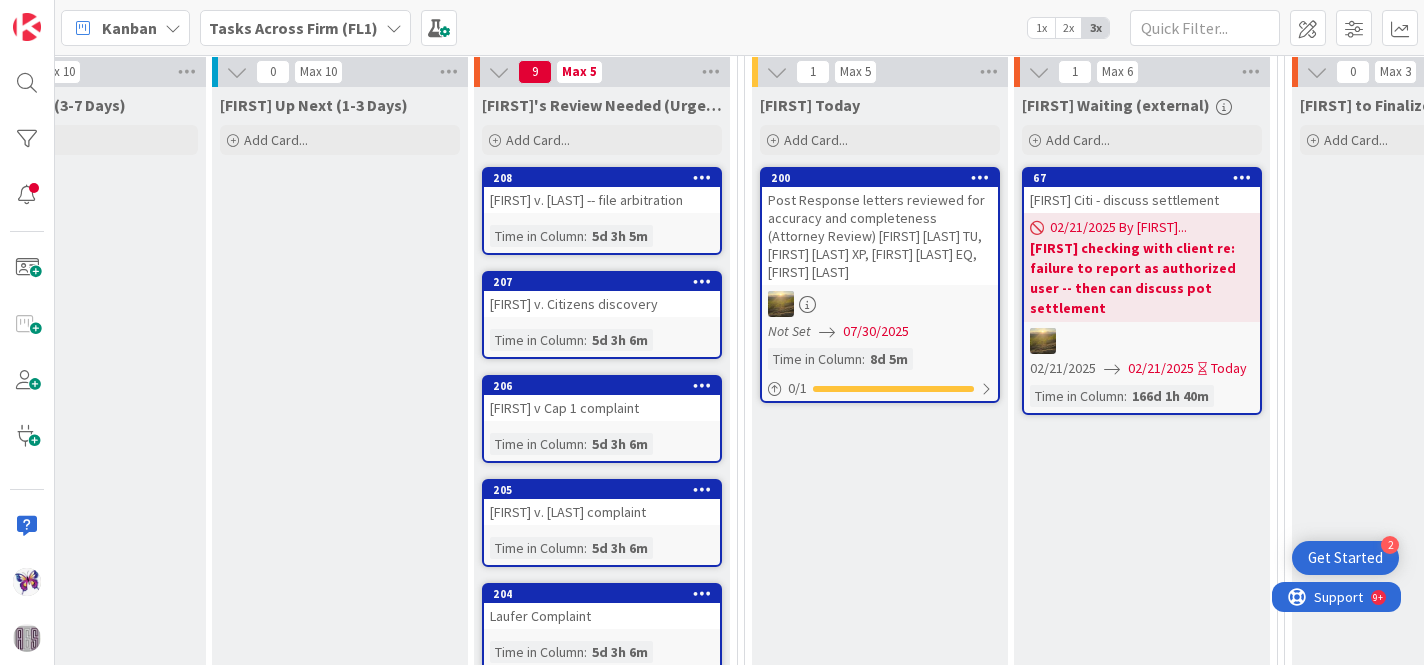 click on "Post Response letters reviewed for accuracy and completeness (Attorney Review) [FIRST] [LAST] TU, [FIRST] [LAST] XP, [FIRST] [LAST] EQ, [FIRST] [LAST]" at bounding box center (880, 236) 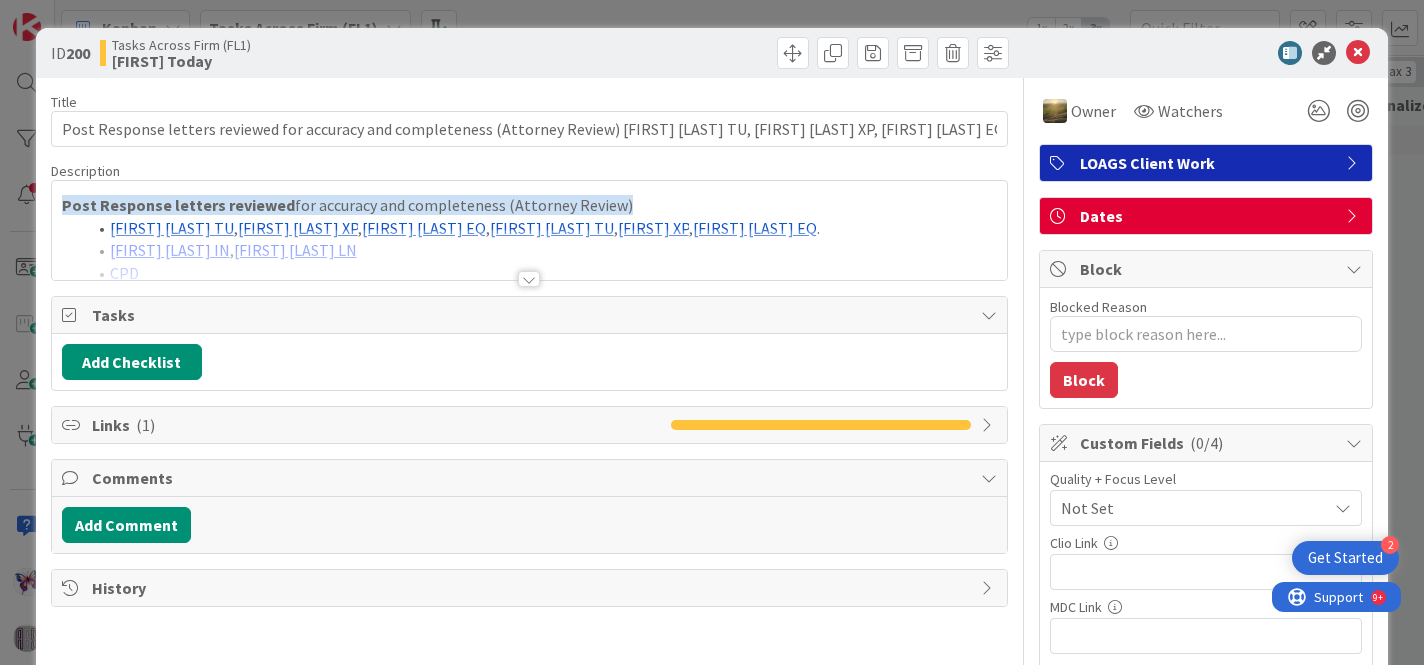 scroll, scrollTop: 0, scrollLeft: 0, axis: both 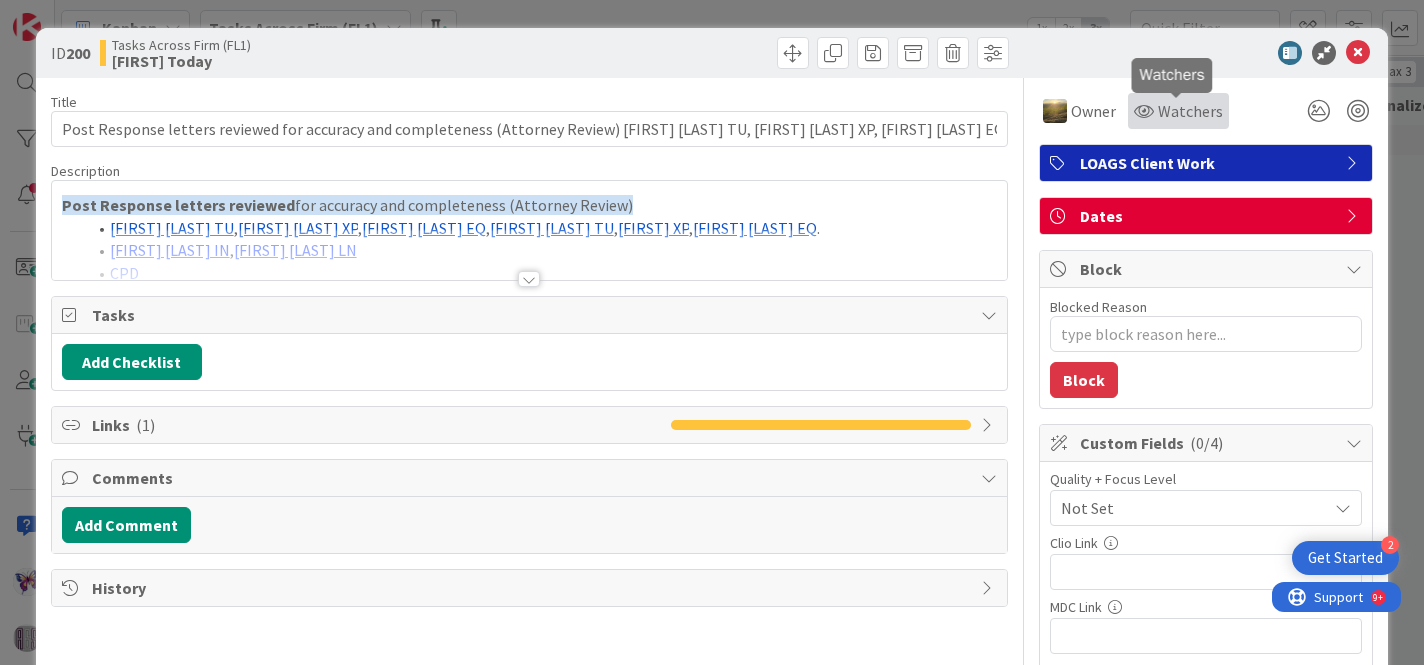 click at bounding box center (1144, 111) 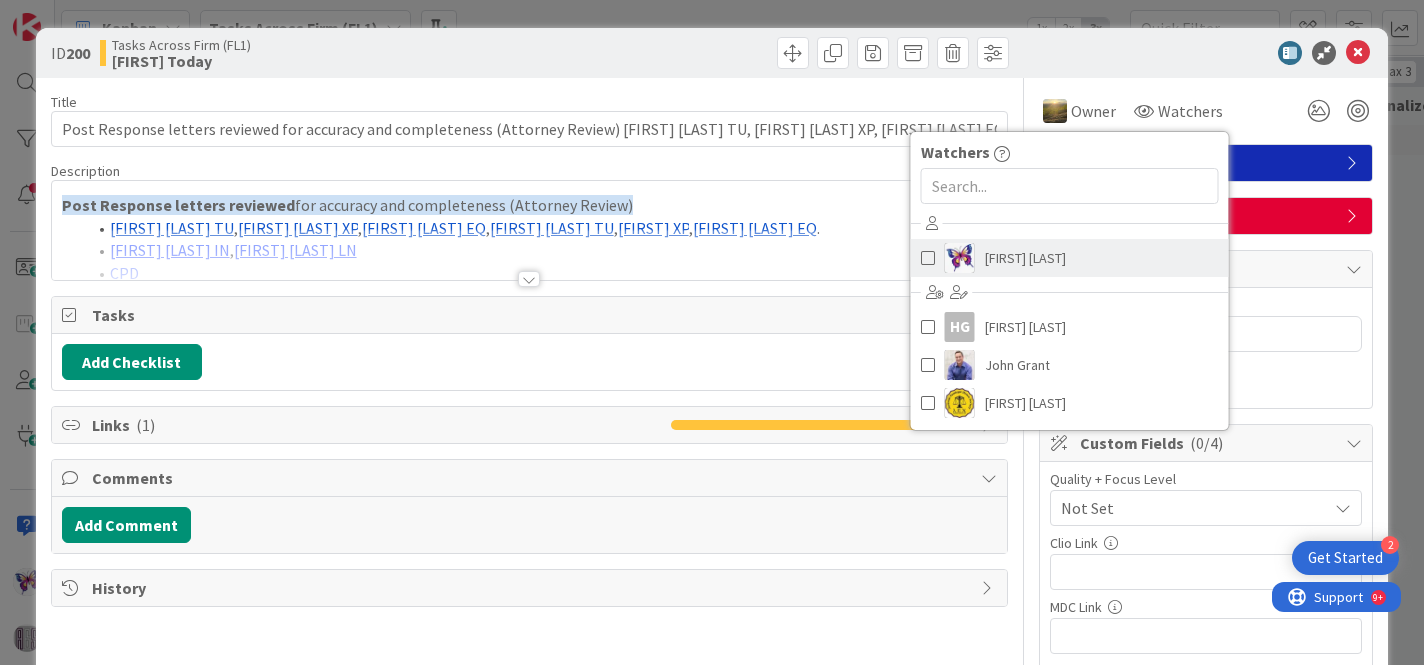 click on "[FIRST] [LAST]" at bounding box center (1025, 258) 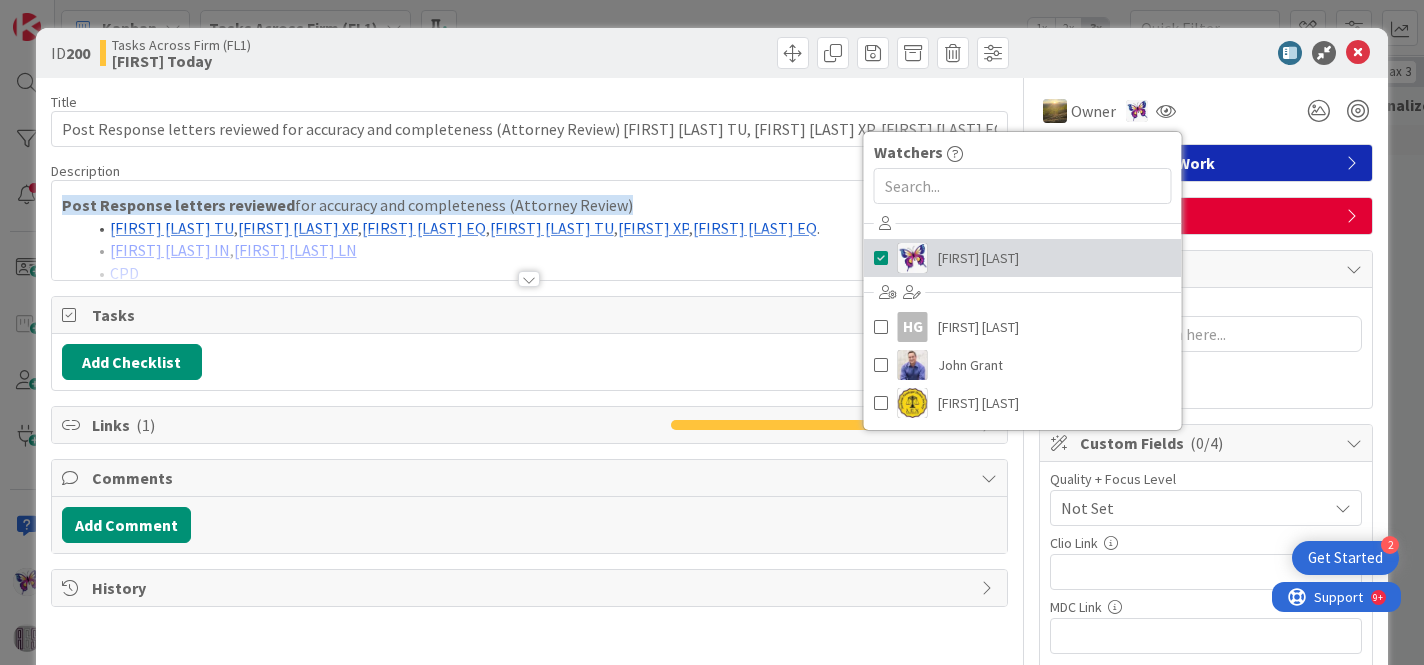 type on "x" 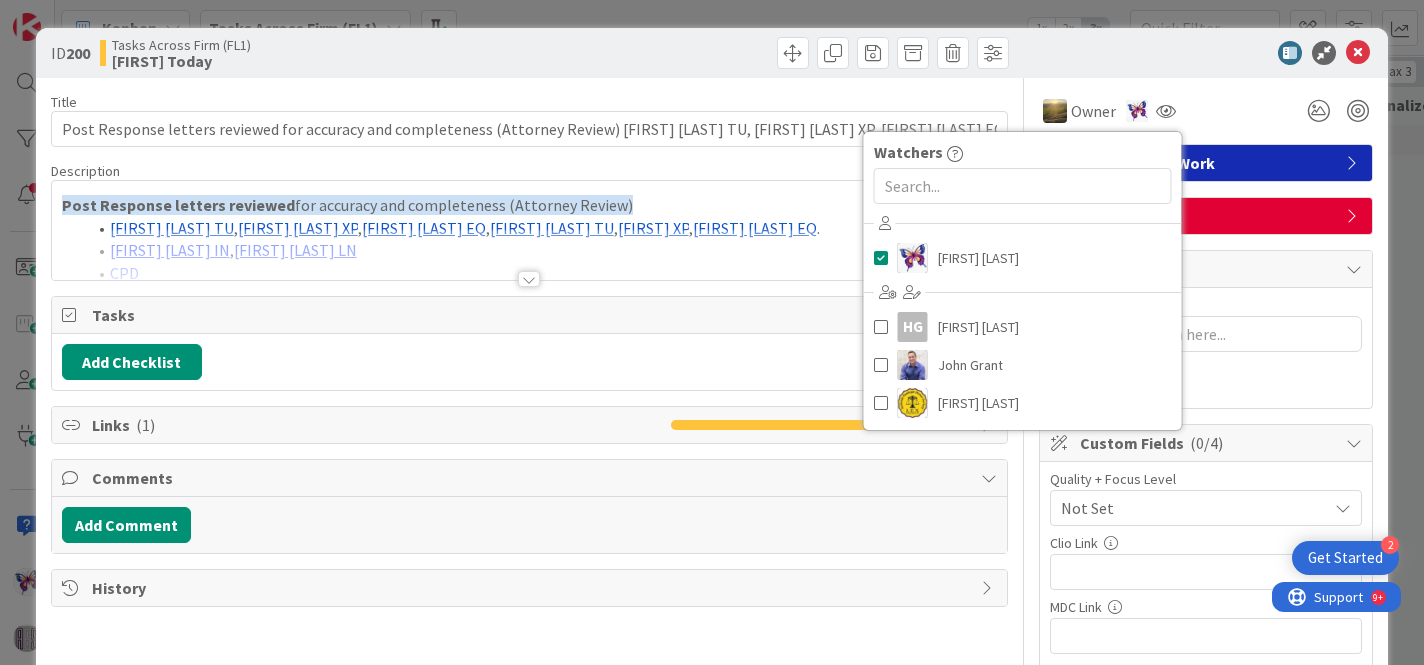 click on "Owner Watchers [FIRST] [LAST] [FIRST] [LAST] [FIRST] [LAST]" at bounding box center (1206, 103) 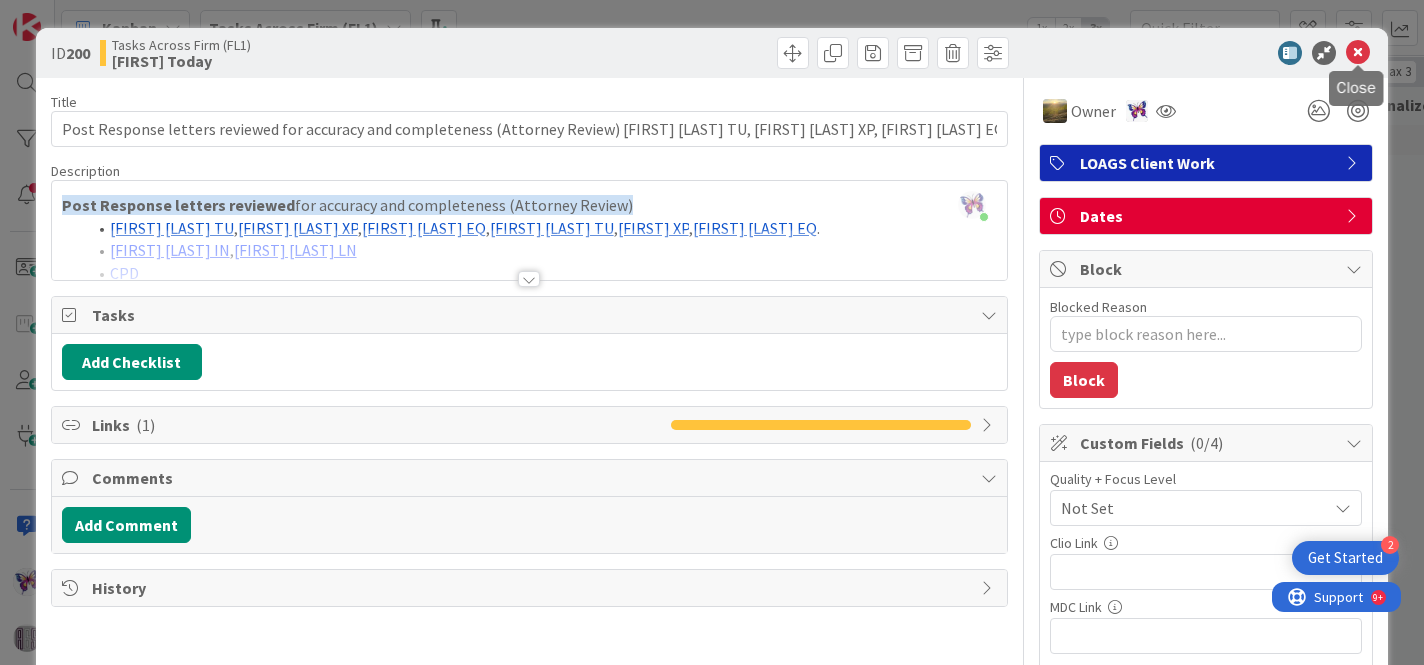 click at bounding box center [1358, 53] 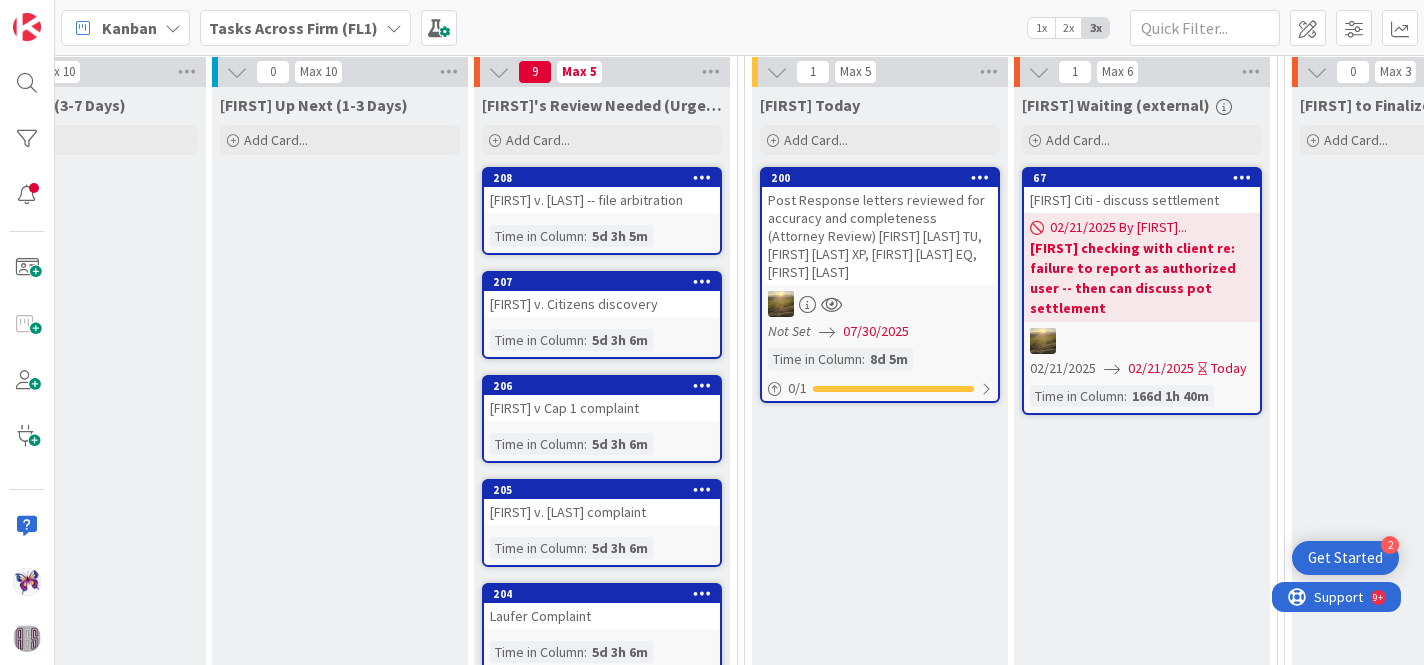 scroll, scrollTop: 0, scrollLeft: 0, axis: both 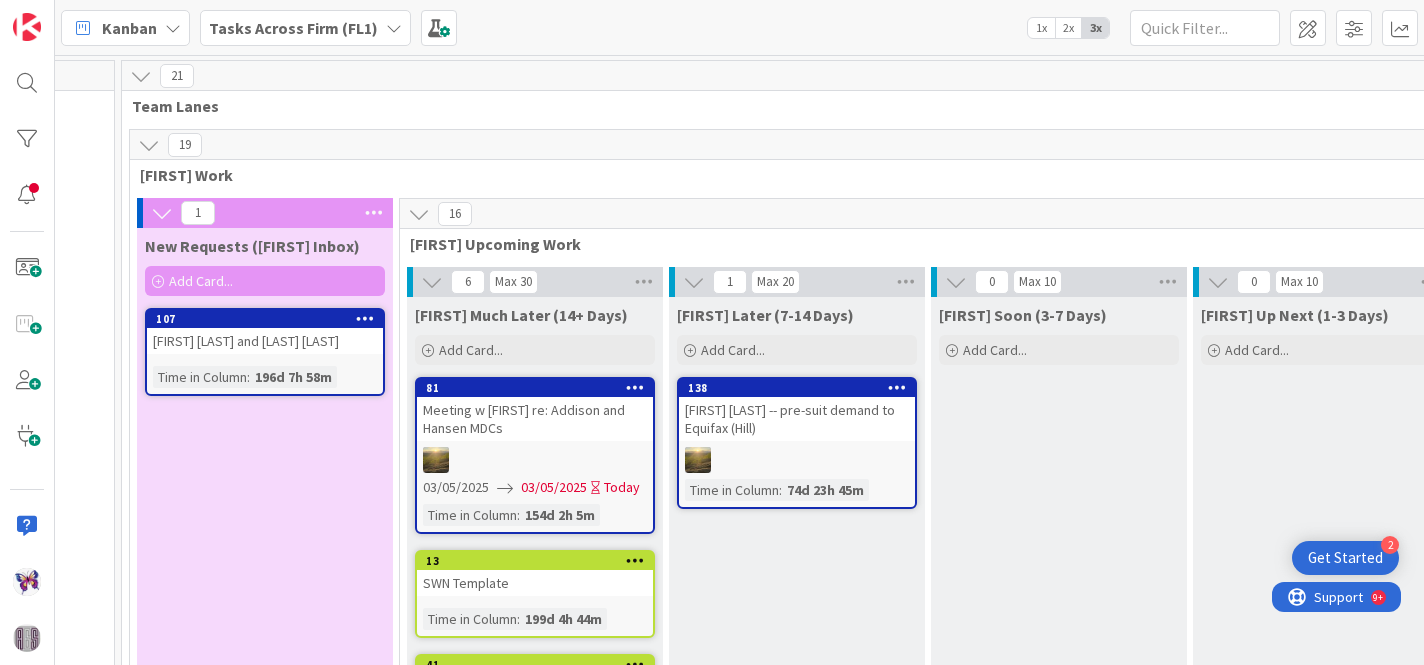 click on "16" at bounding box center [1059, 214] 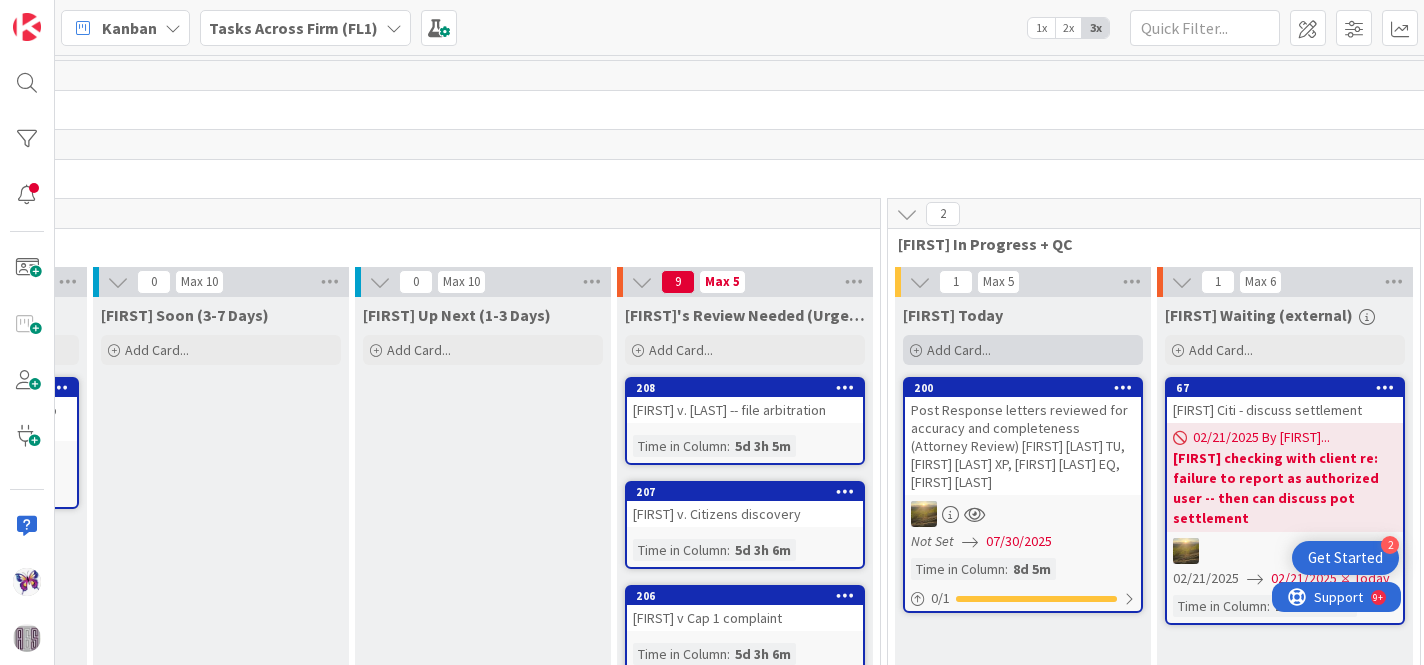 scroll, scrollTop: 0, scrollLeft: 989, axis: horizontal 